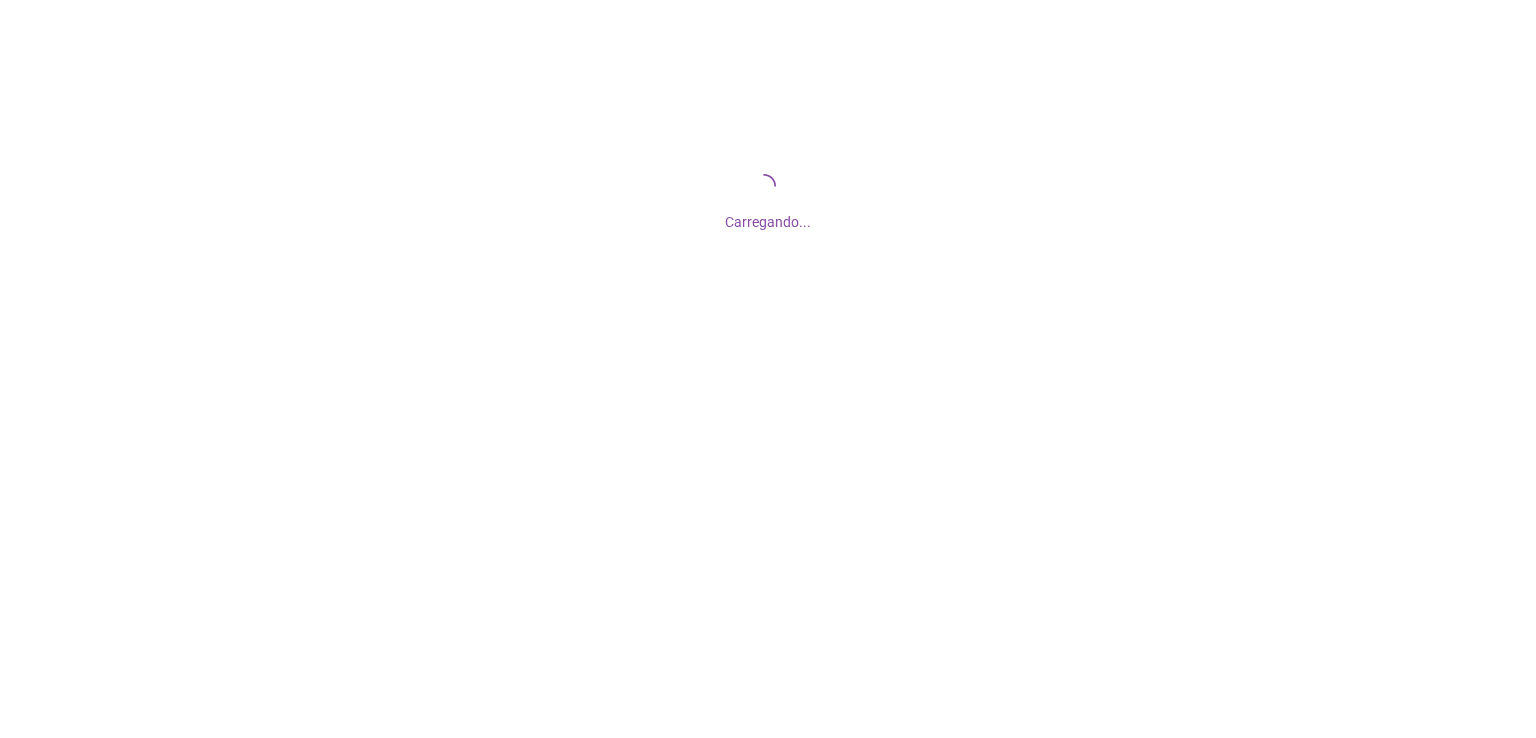 scroll, scrollTop: 0, scrollLeft: 0, axis: both 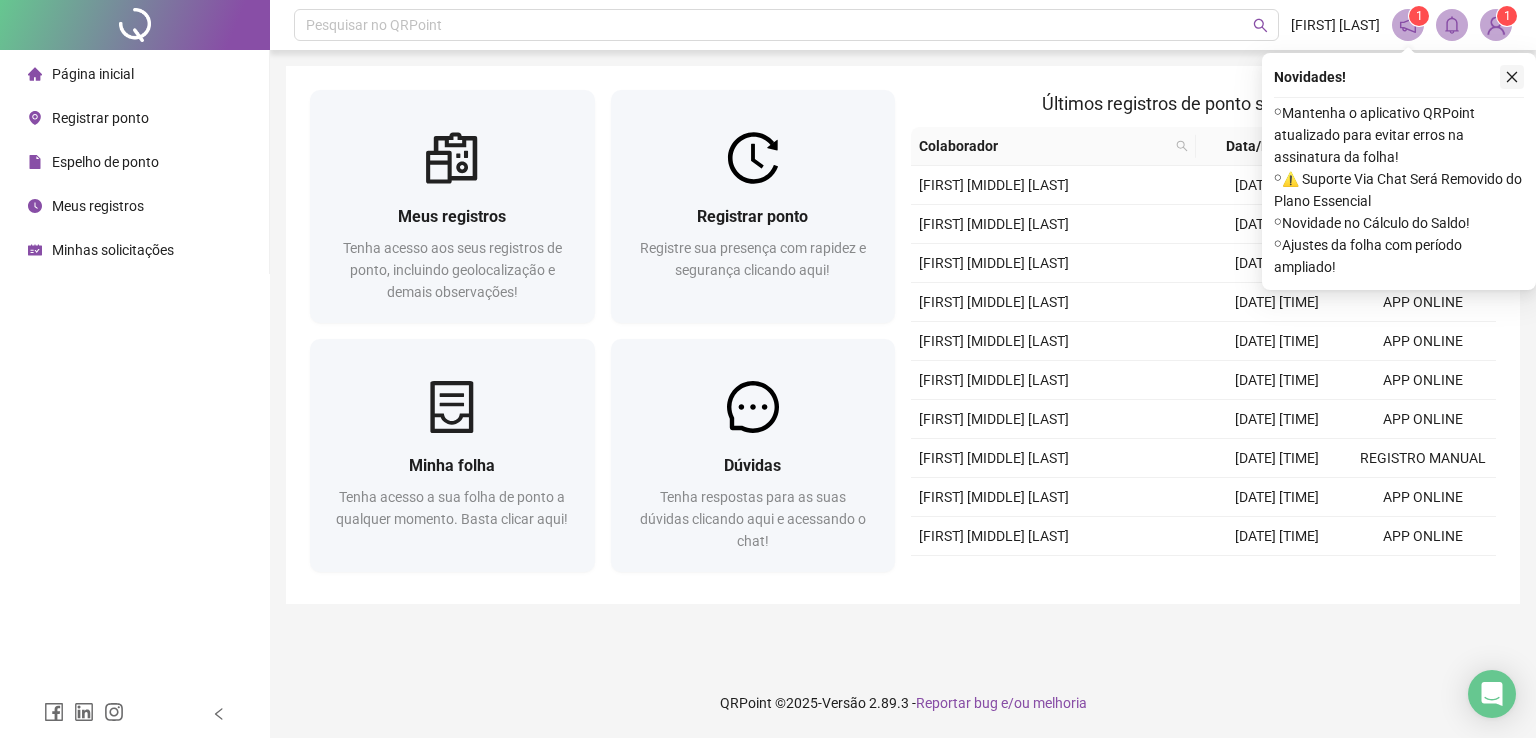 click 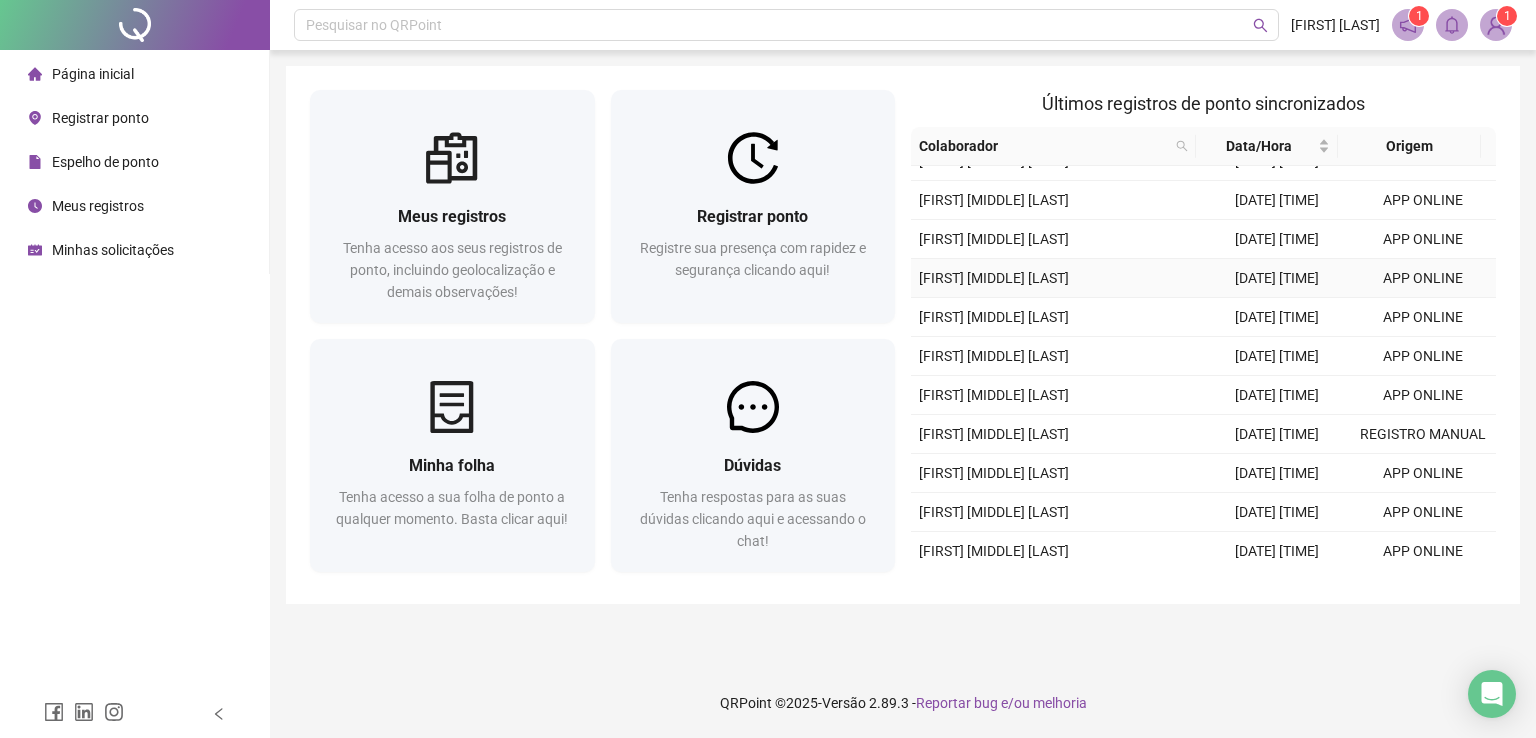 scroll, scrollTop: 0, scrollLeft: 0, axis: both 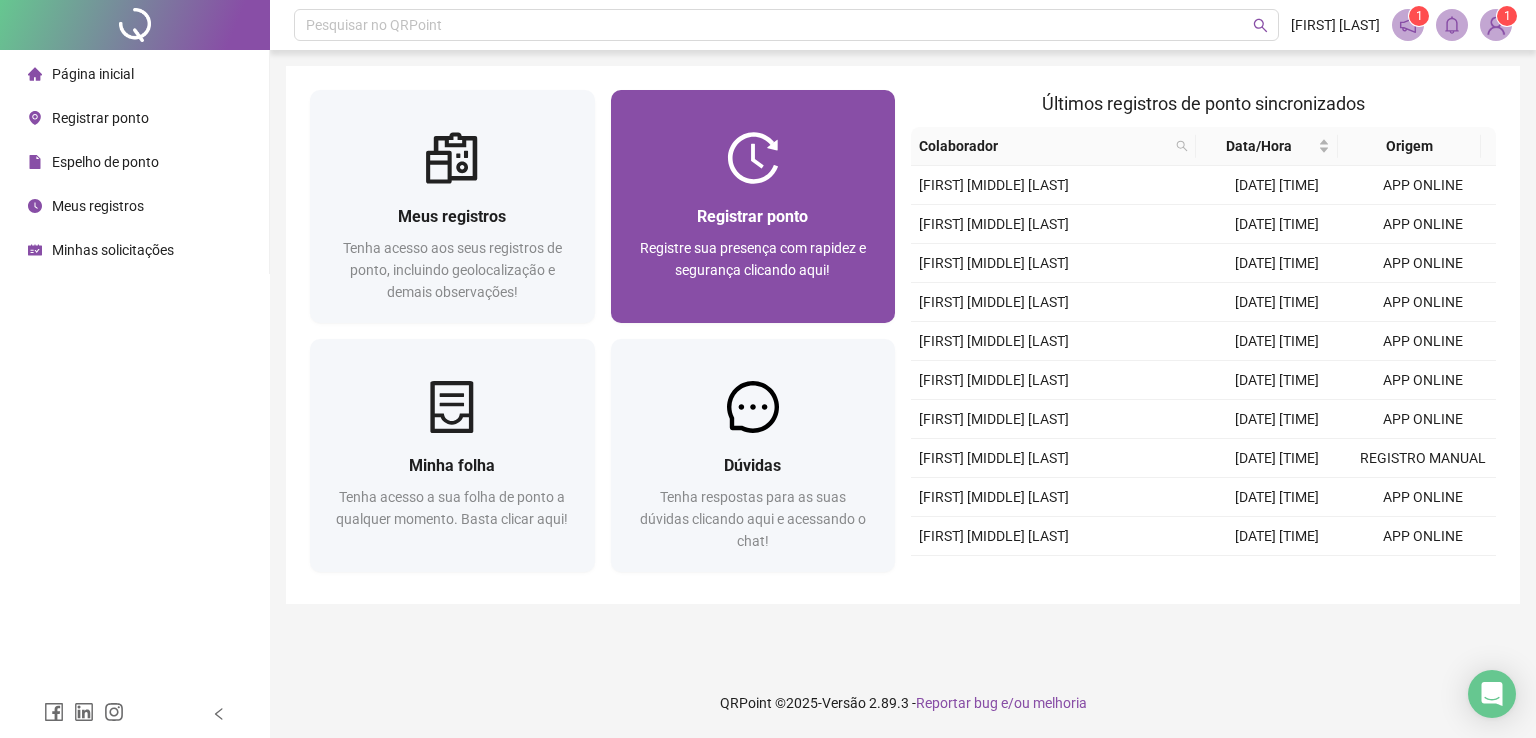 click on "Registrar ponto" at bounding box center [753, 216] 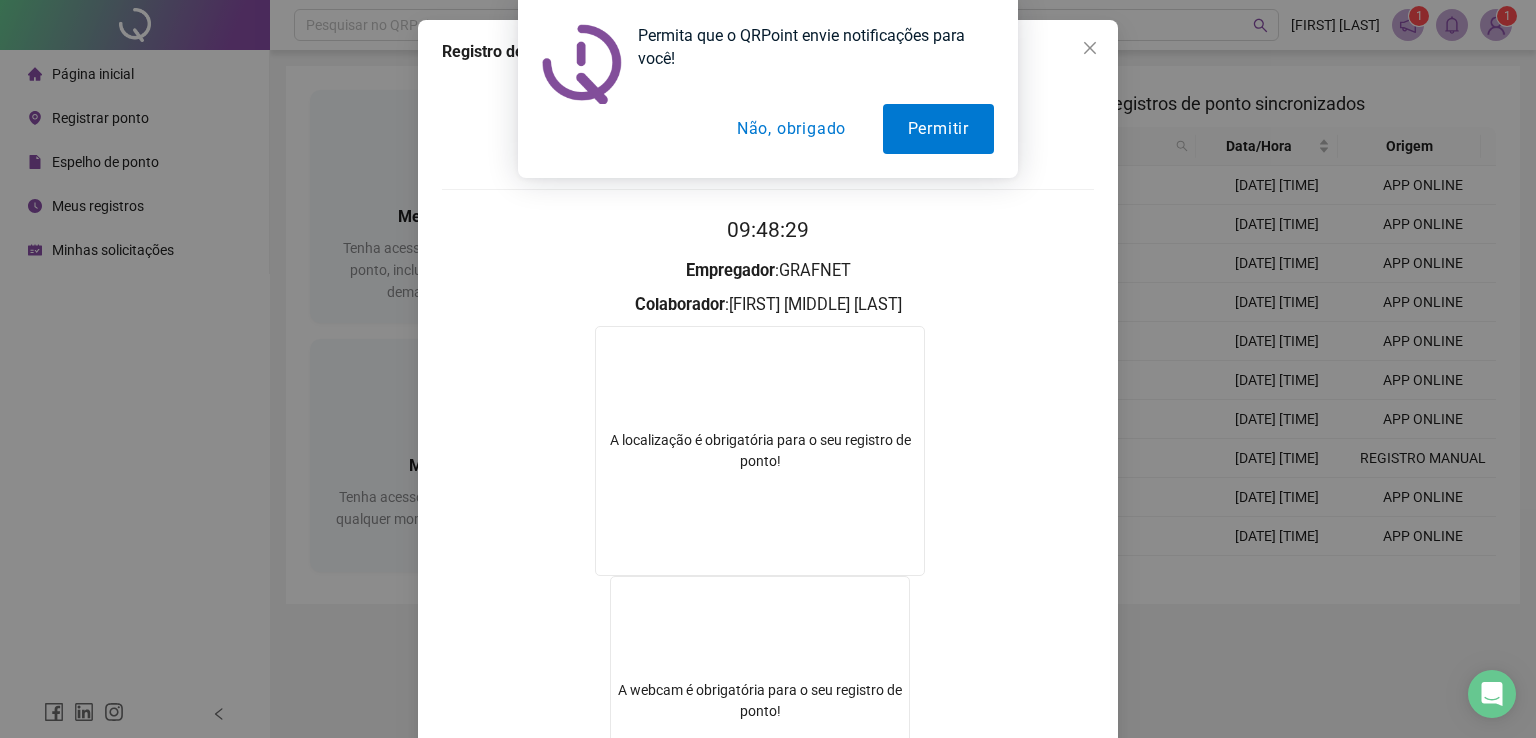 click on "A localização é obrigatória para o seu registro de ponto!" at bounding box center (760, 451) 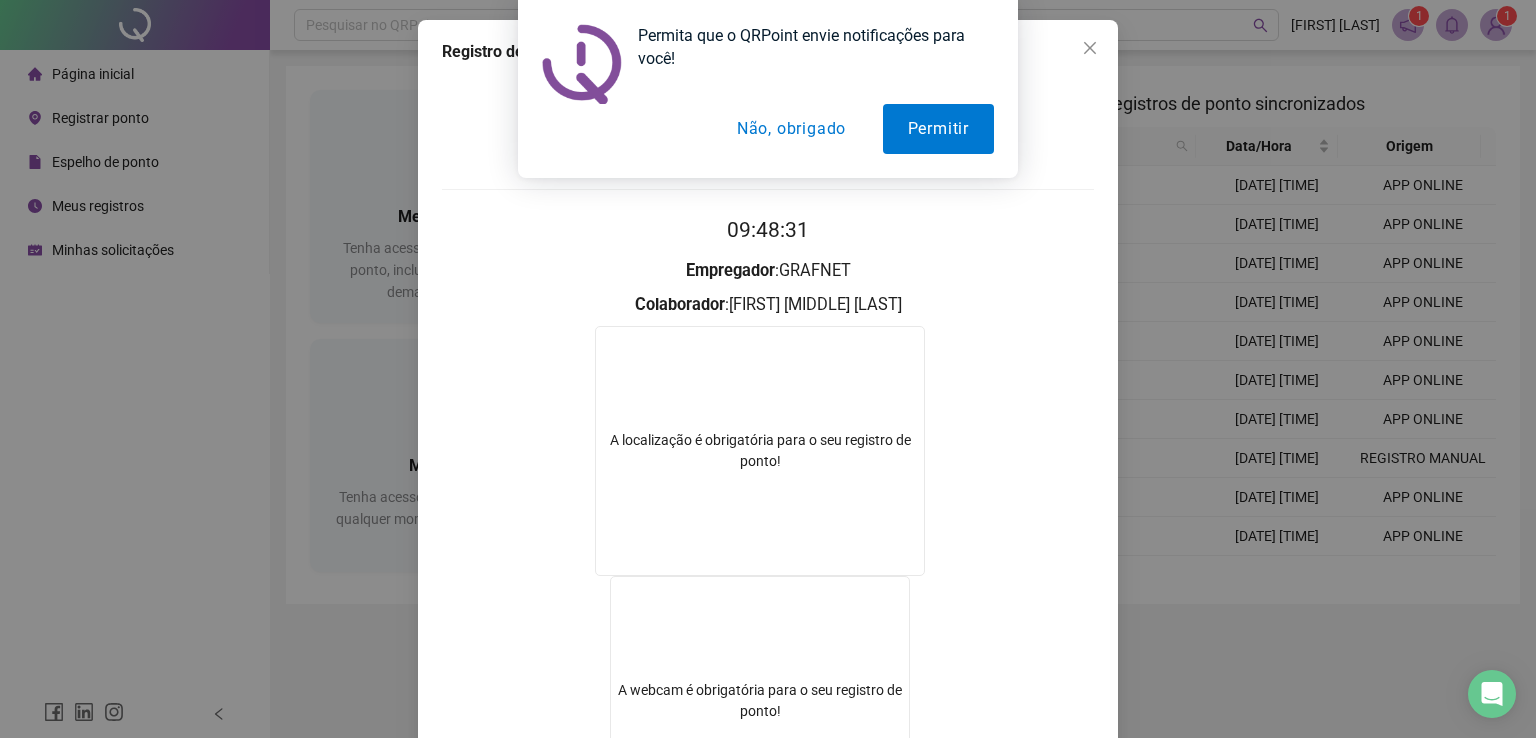 click on "Não, obrigado" at bounding box center (791, 129) 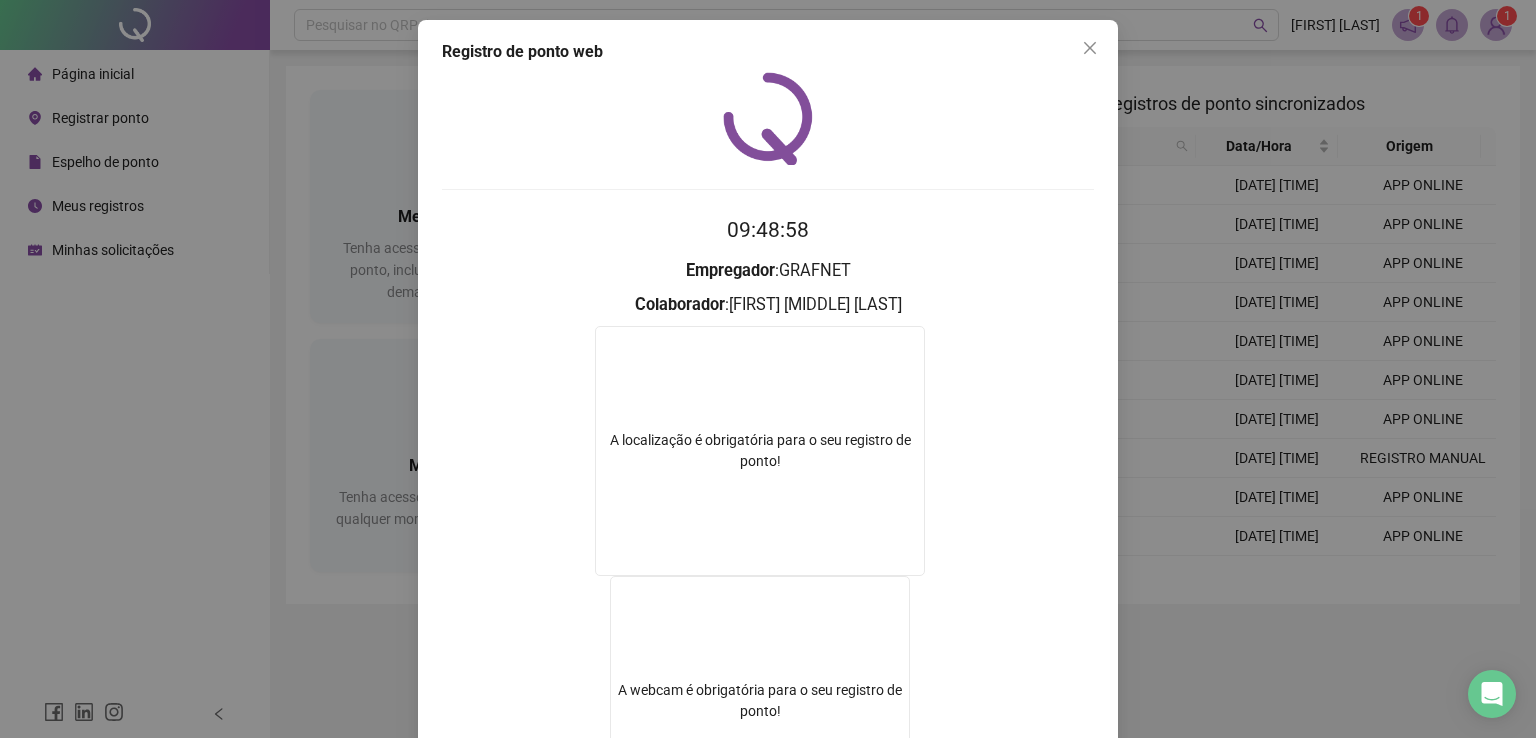 click on "A localização é obrigatória para o seu registro de ponto!" at bounding box center [760, 451] 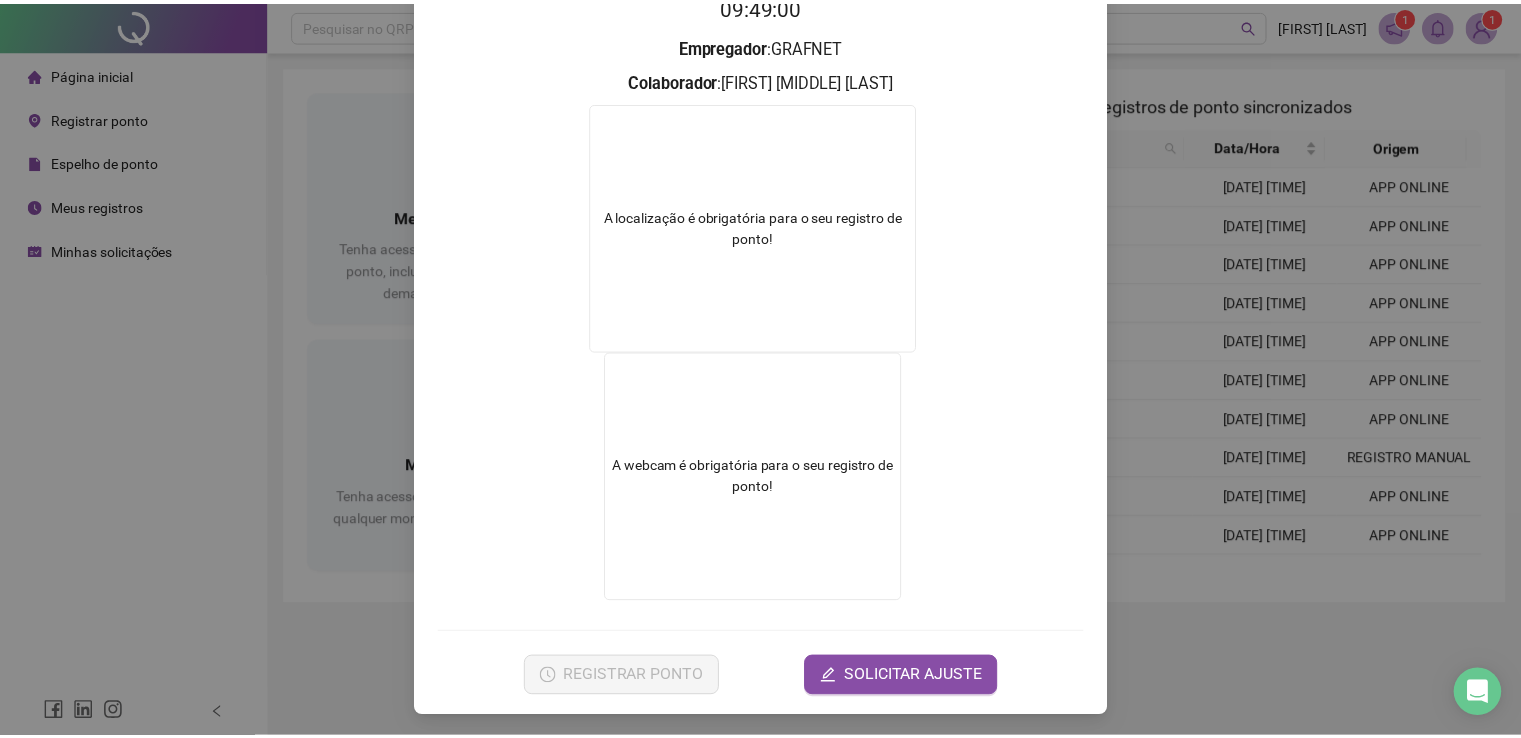 scroll, scrollTop: 225, scrollLeft: 0, axis: vertical 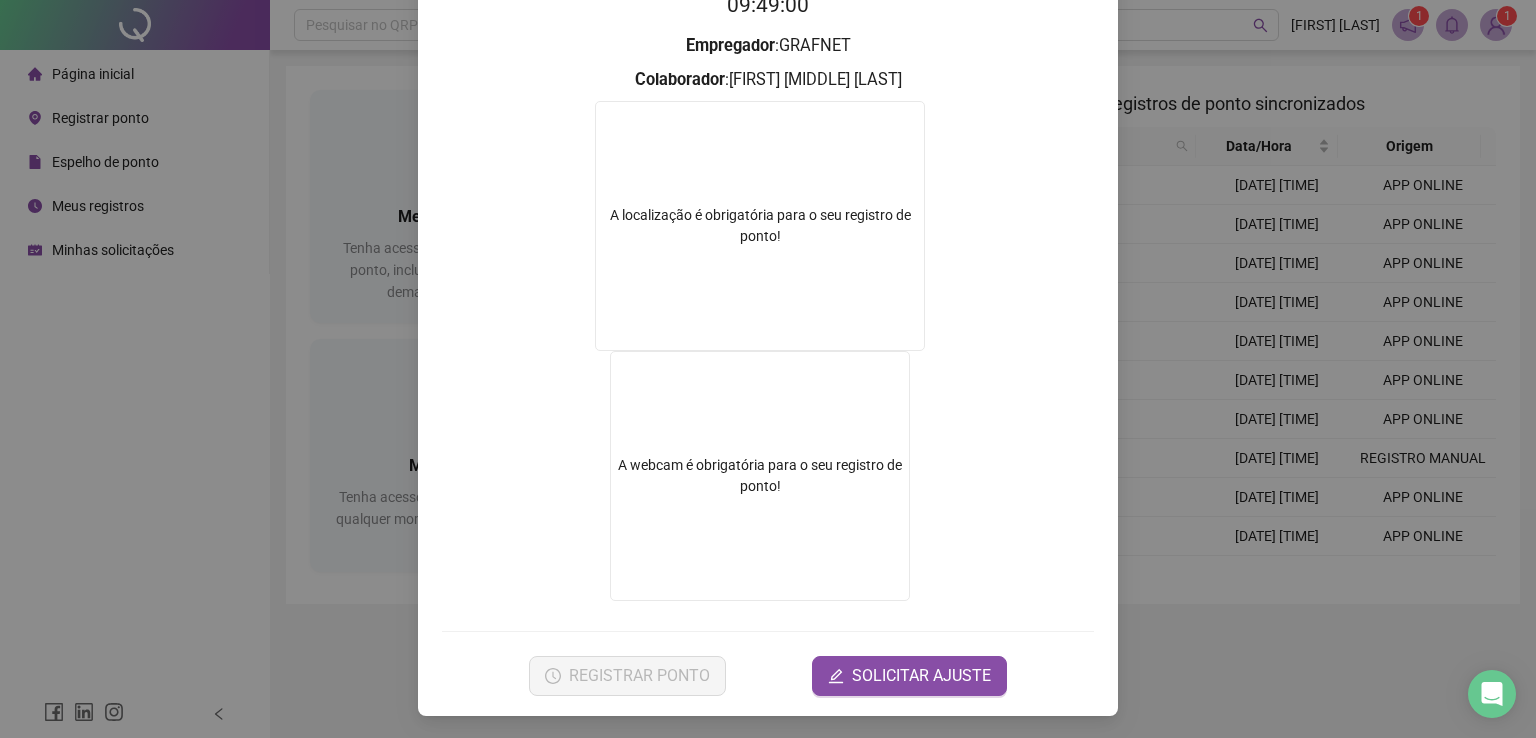 click at bounding box center [760, 476] 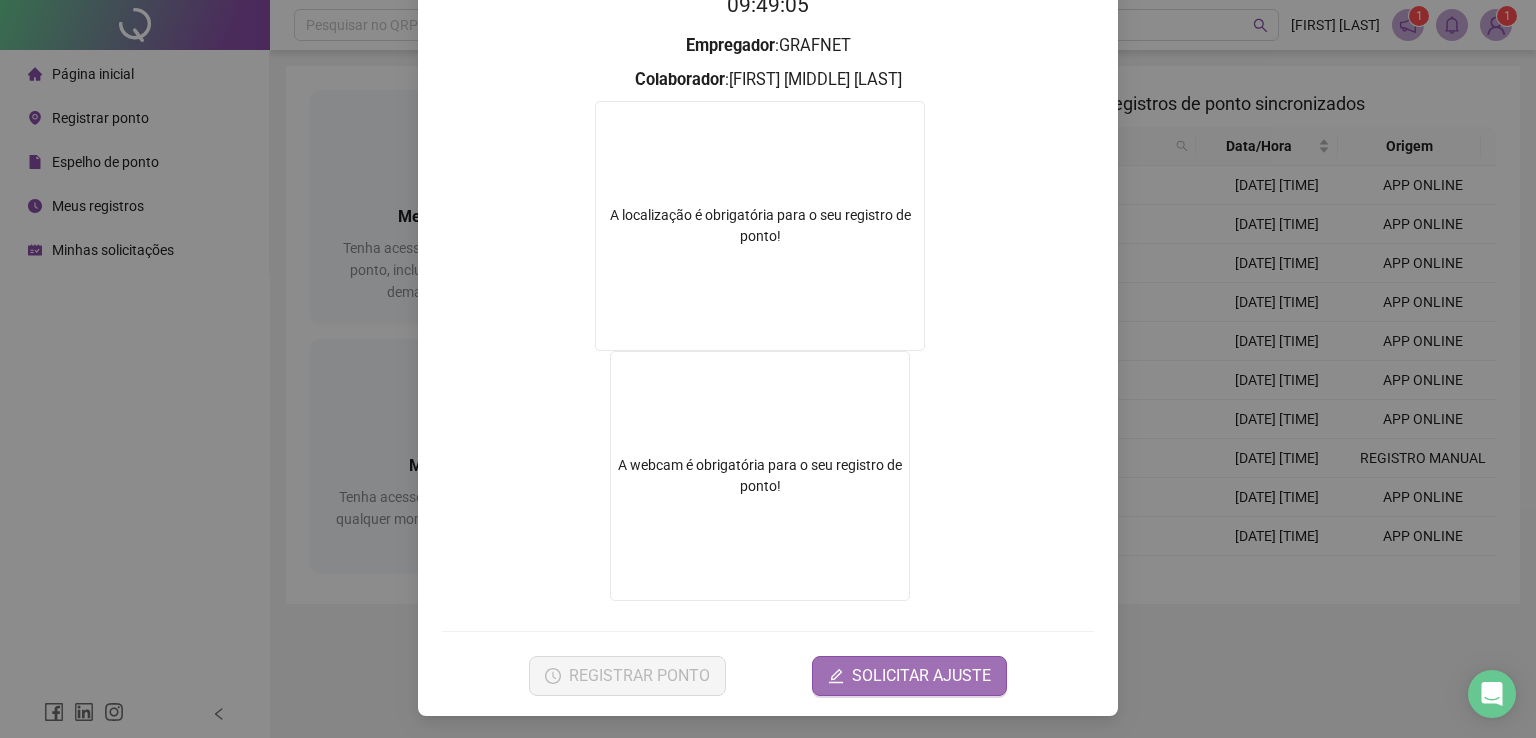 click on "SOLICITAR AJUSTE" at bounding box center (921, 676) 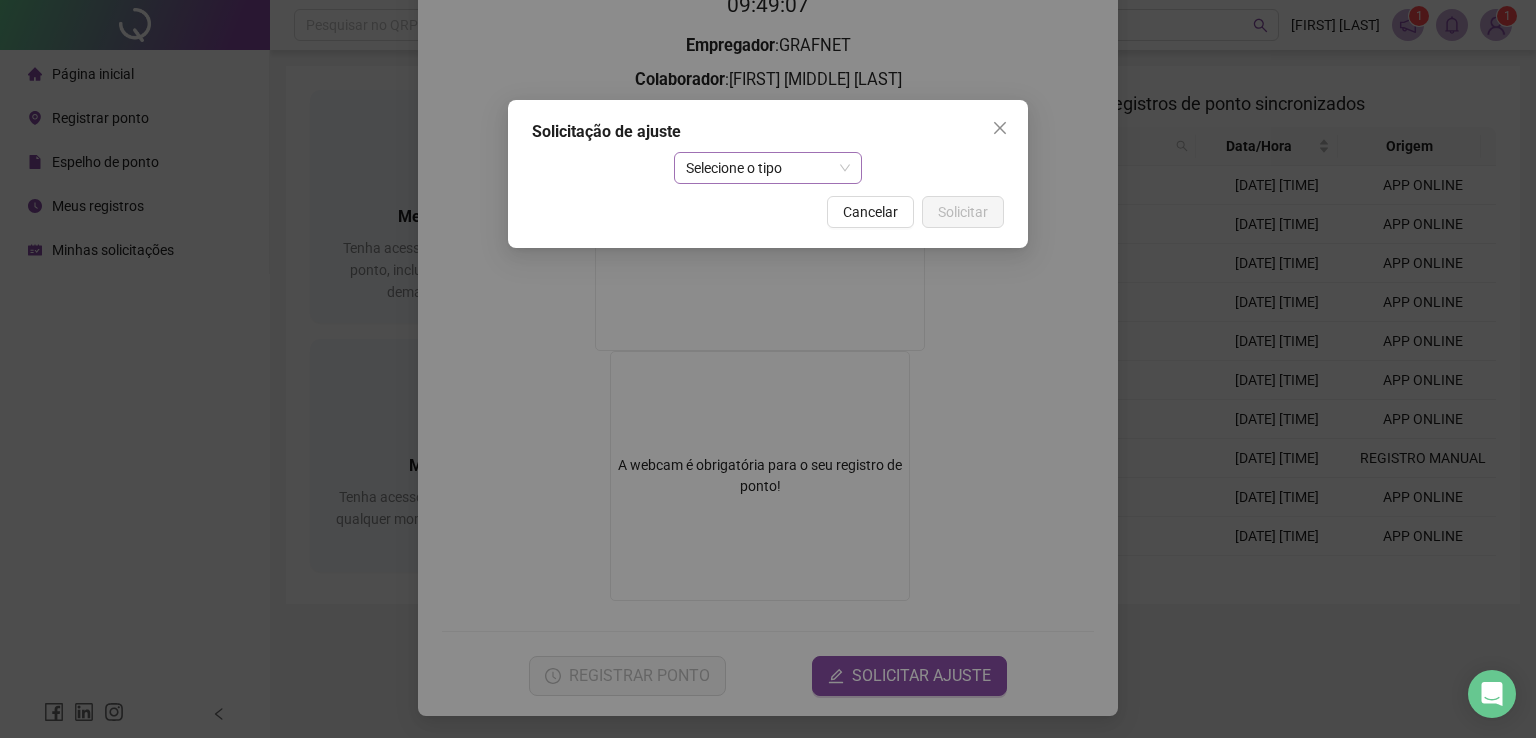 click on "Selecione o tipo" at bounding box center (768, 168) 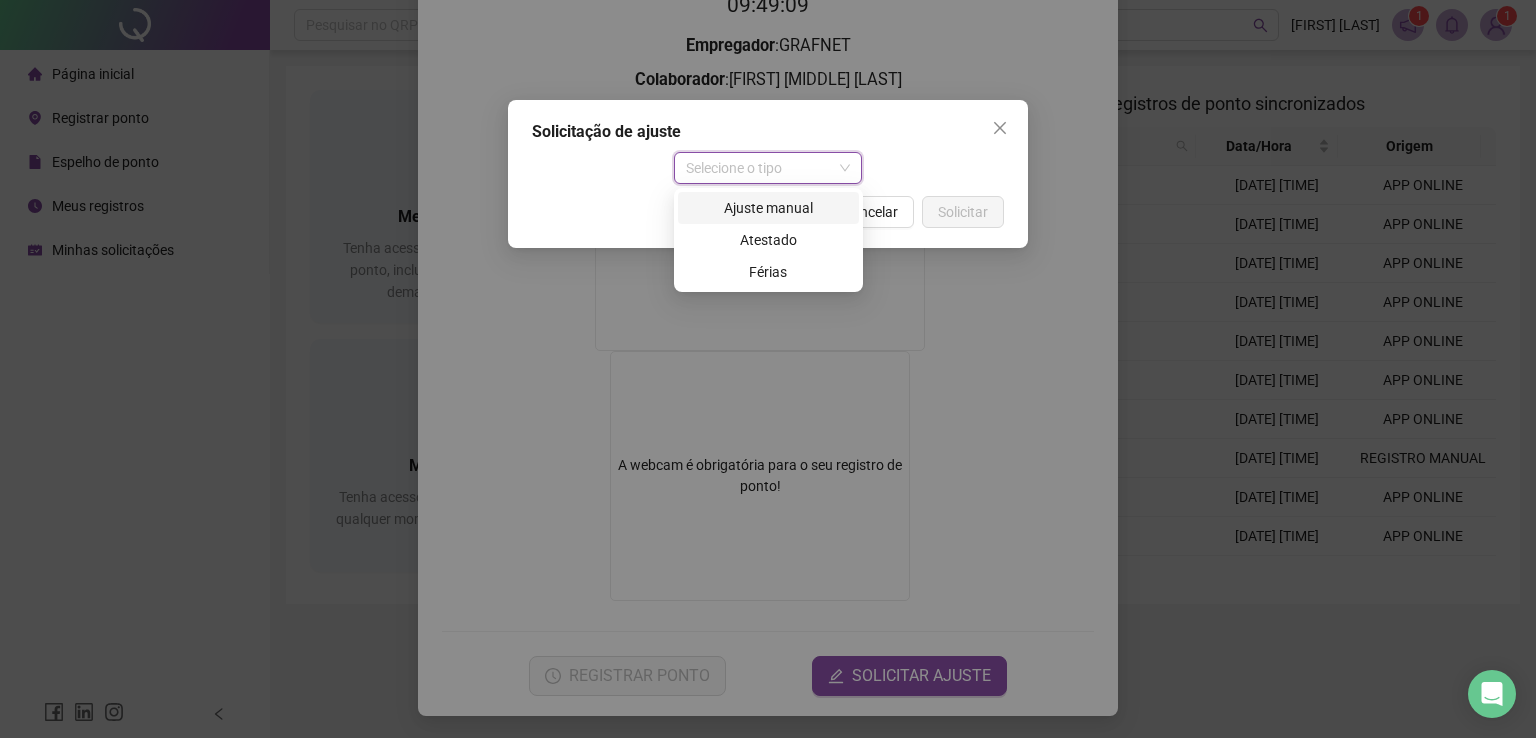 click on "Ajuste manual" at bounding box center (768, 208) 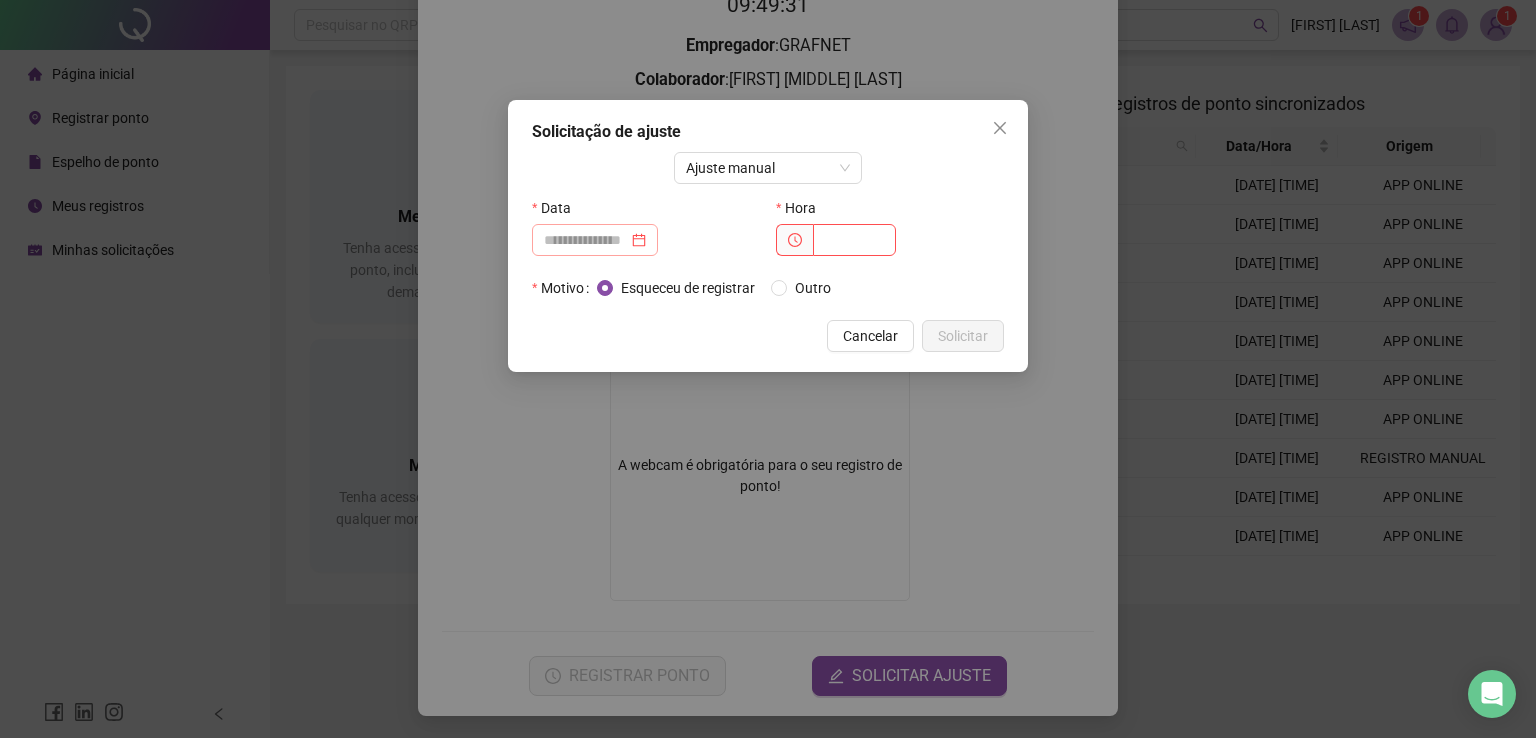 click at bounding box center [595, 240] 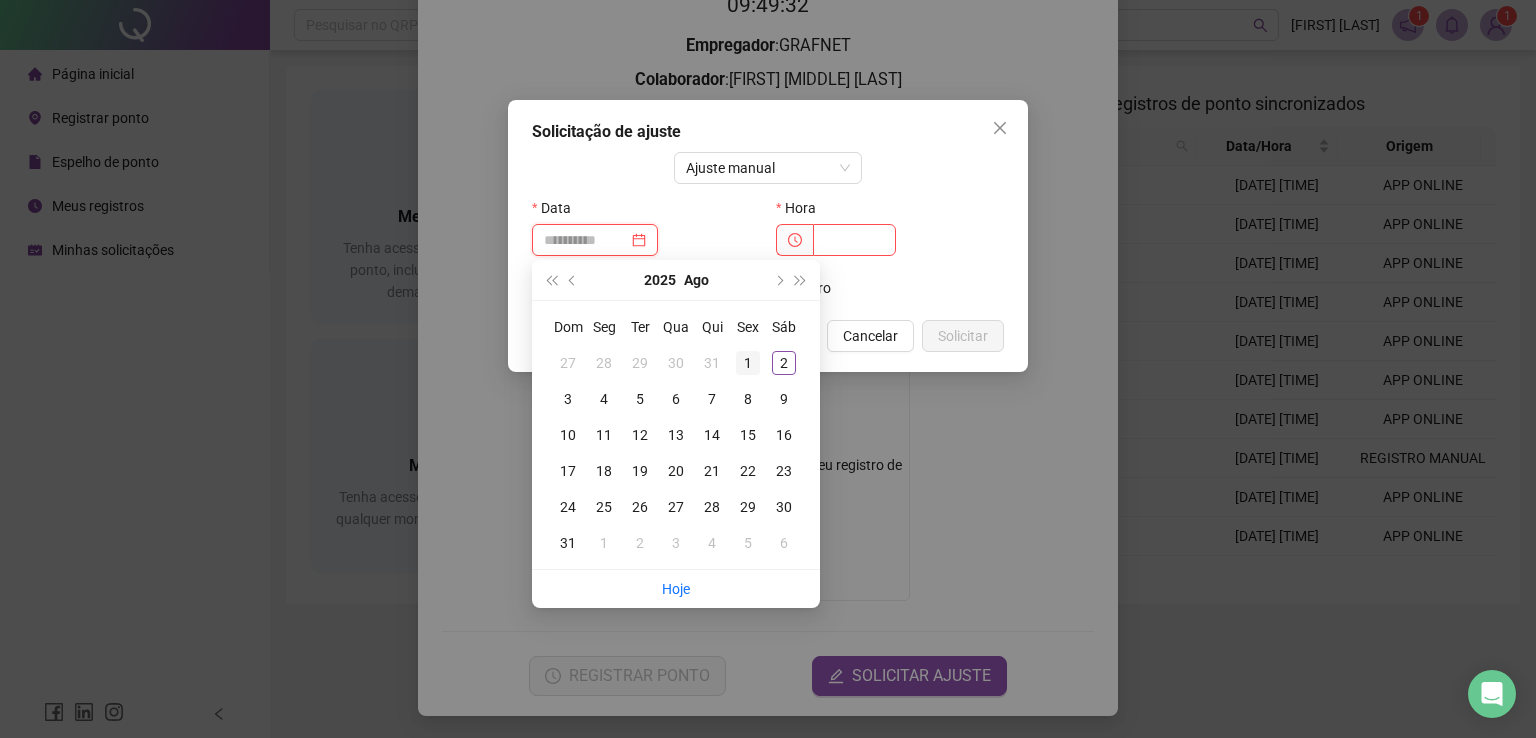 type on "**********" 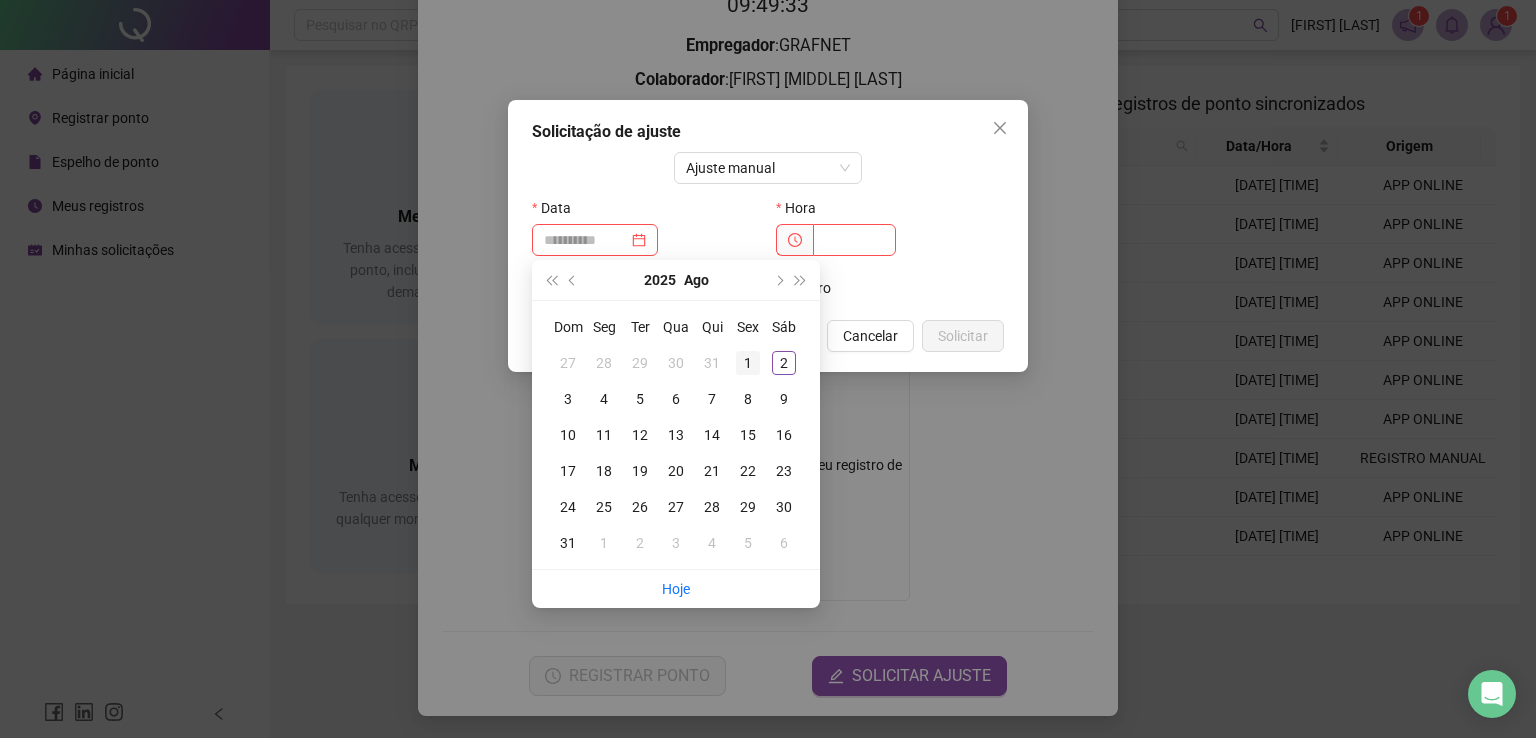 click on "1" at bounding box center [748, 363] 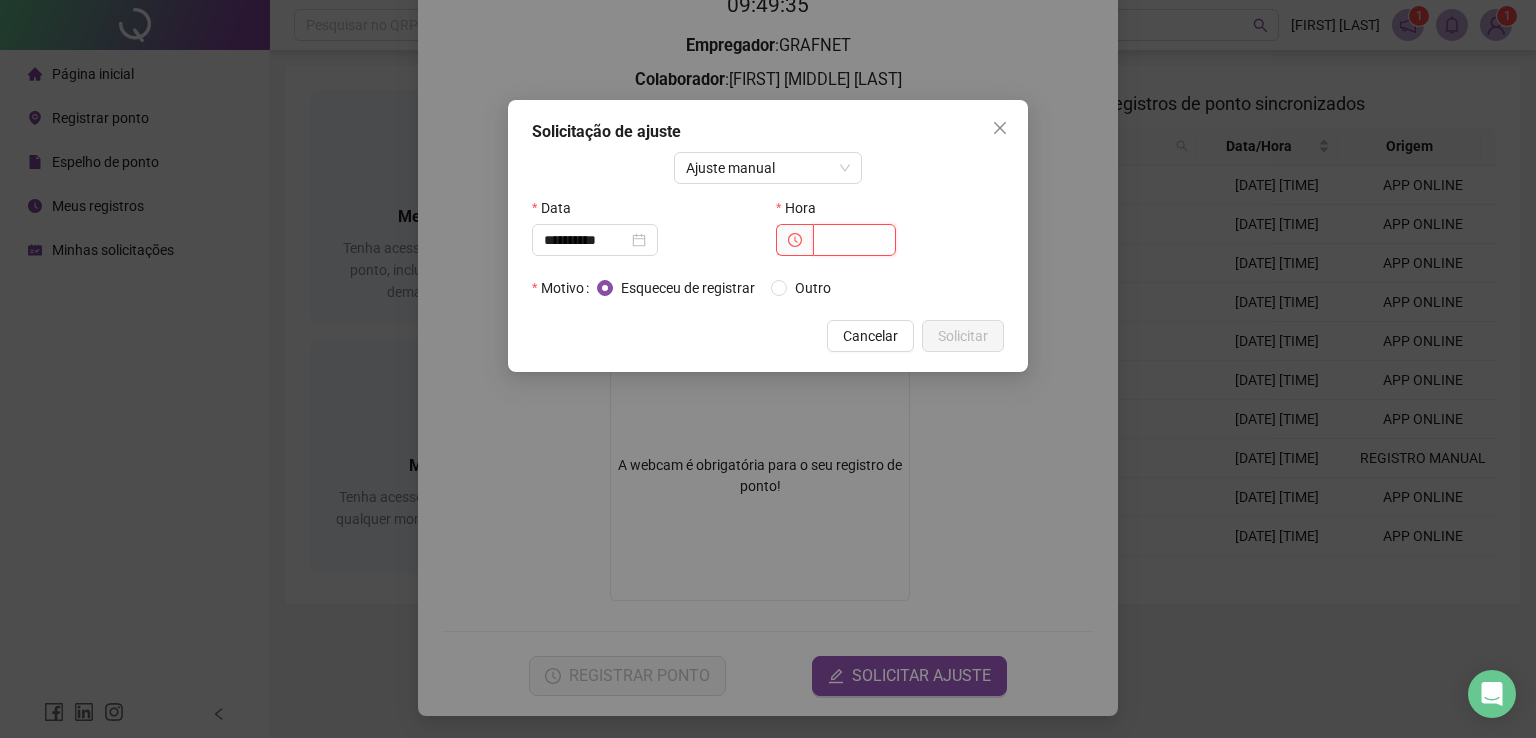 click at bounding box center (854, 240) 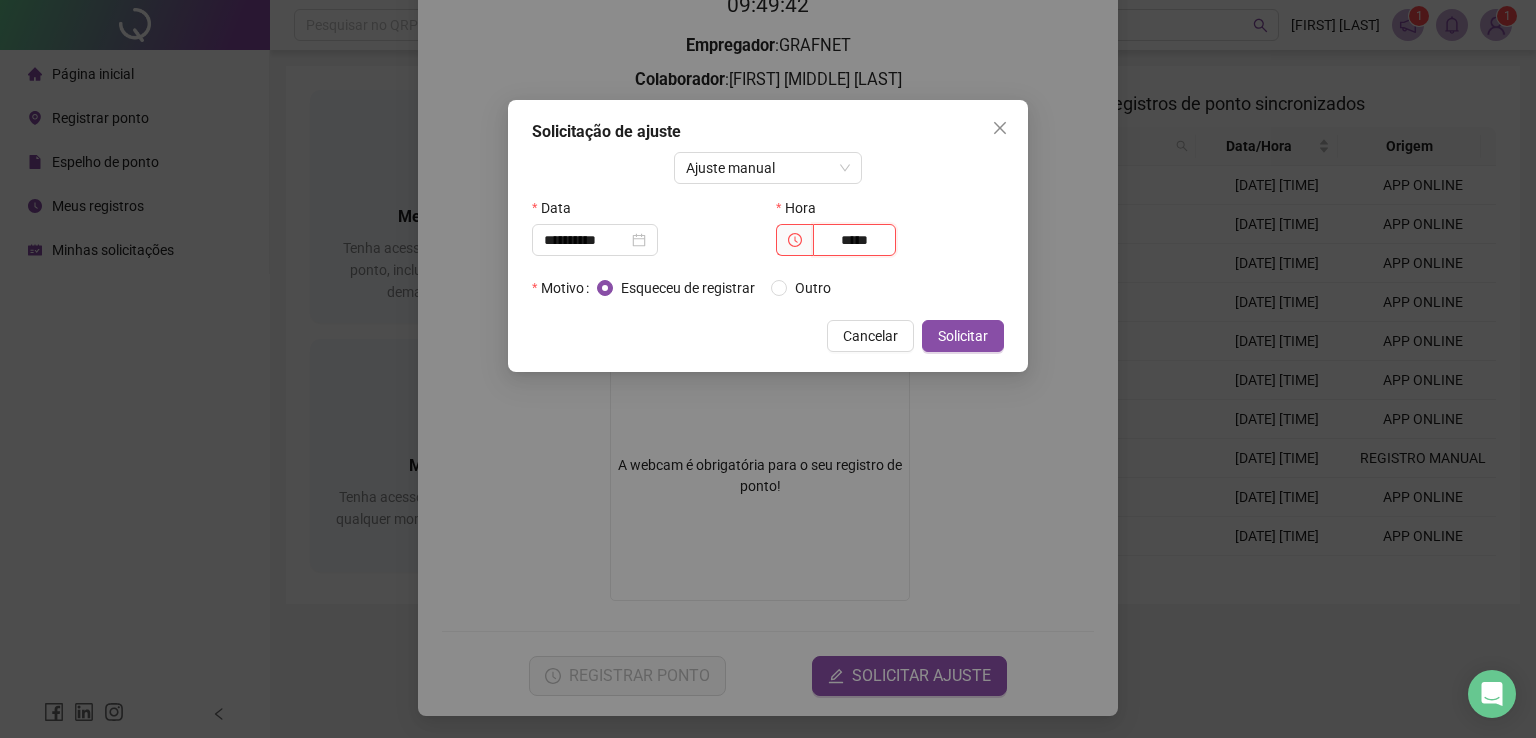type on "*****" 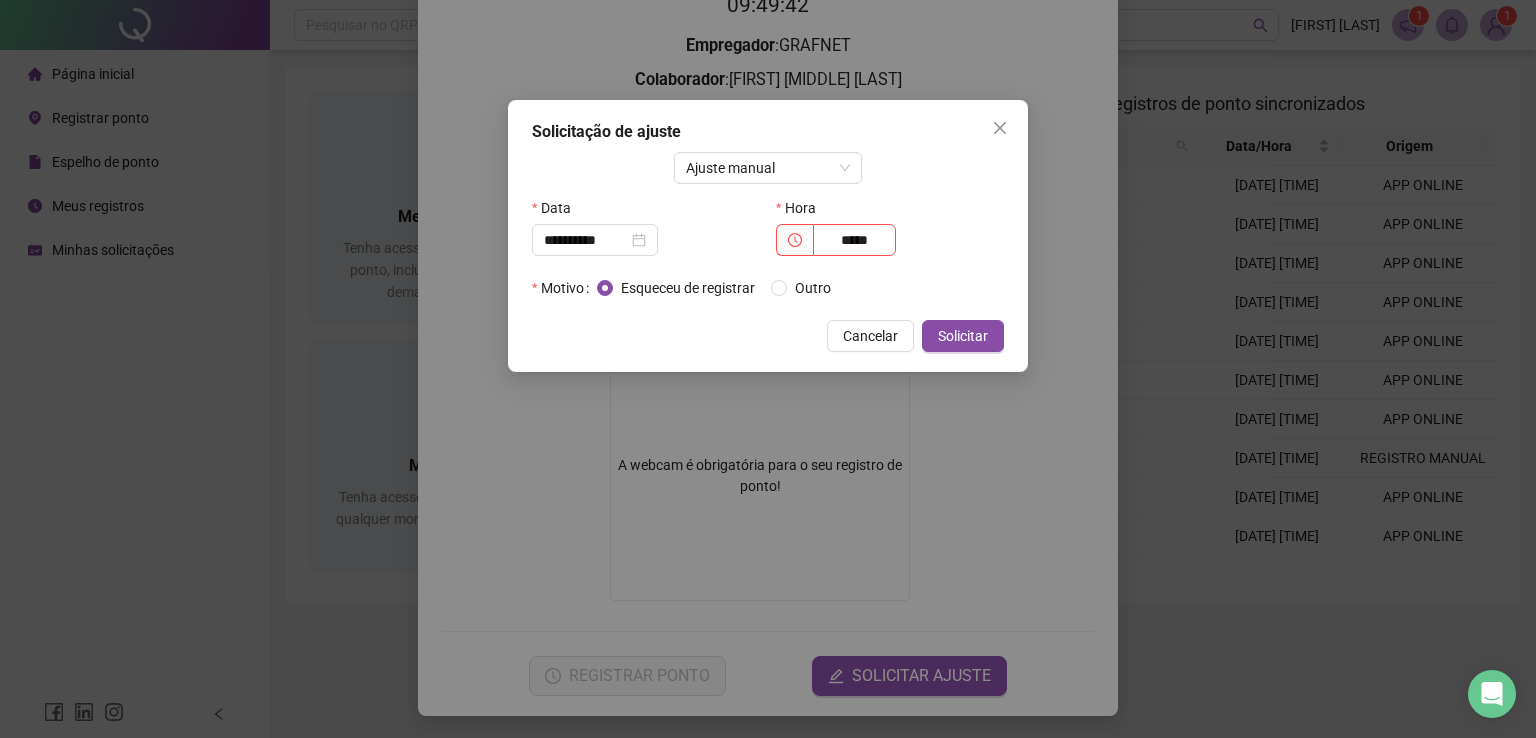 click on "Data" at bounding box center (646, 208) 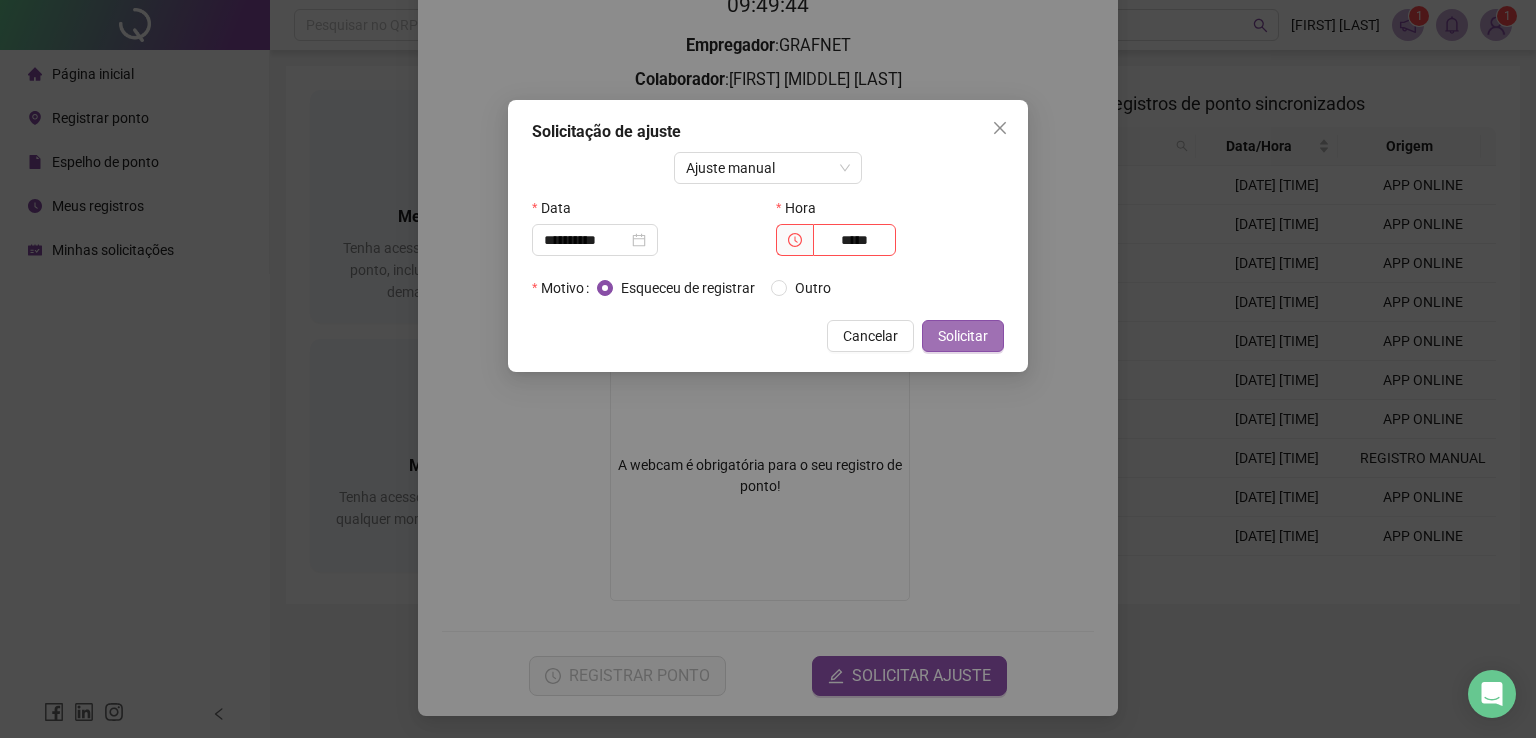 click on "Solicitar" at bounding box center (963, 336) 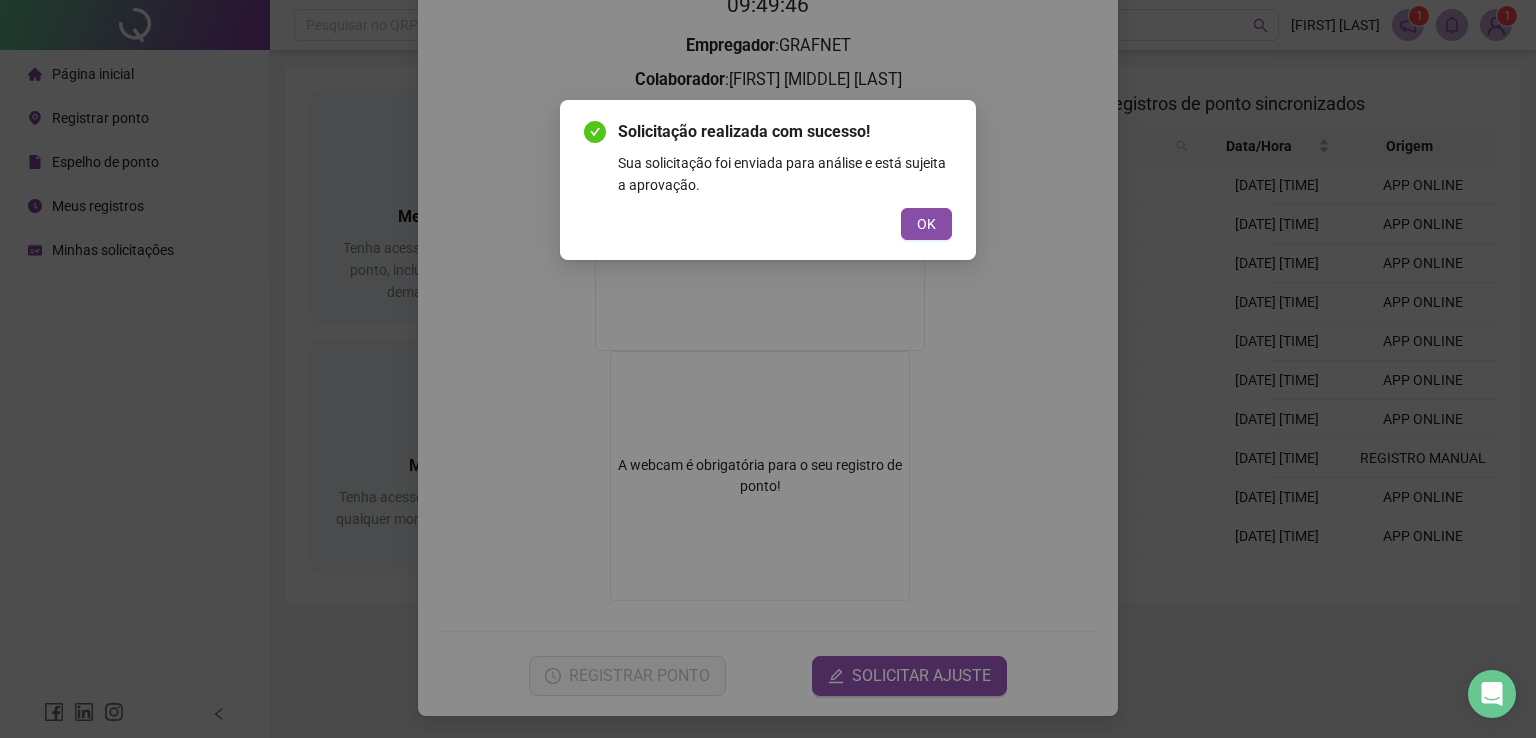 click on "Solicitação realizada com sucesso! Sua solicitação foi enviada para análise e está sujeita a aprovação. OK" at bounding box center (768, 180) 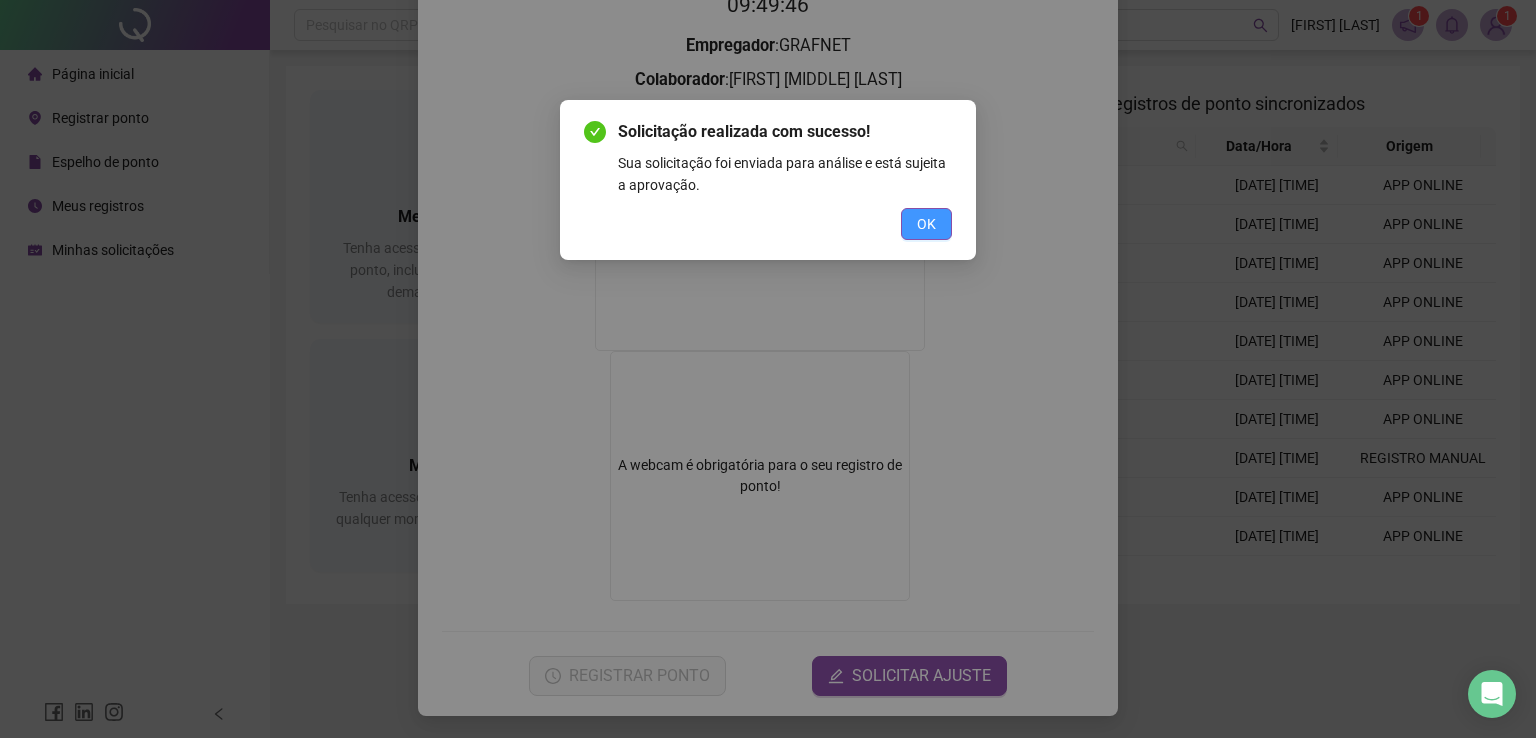 click on "OK" at bounding box center (926, 224) 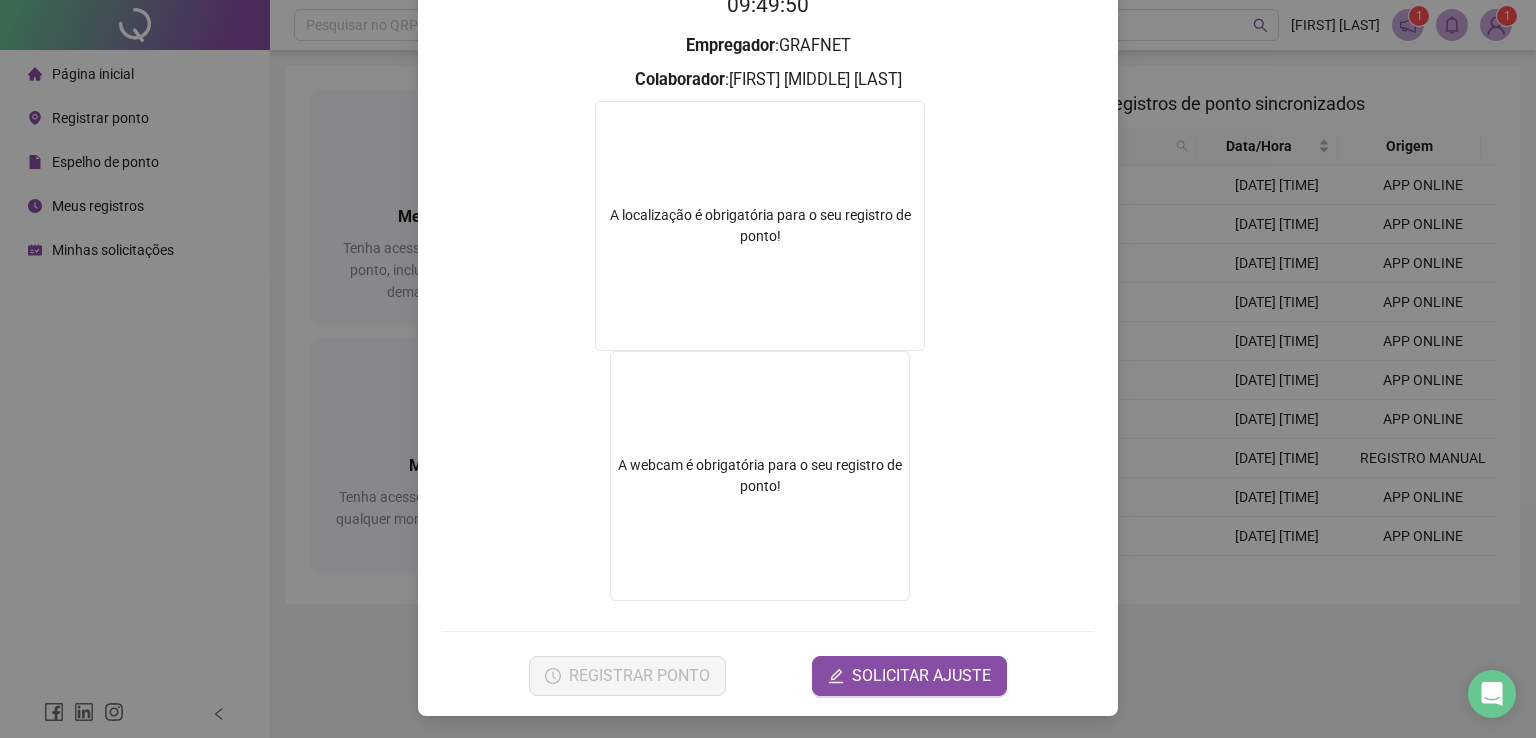 click on "Registro de ponto web [TIME] Empregador : GRAFNET Colaborador : [FIRST] [MIDDLE] [LAST] A localização é obrigatória para o seu registro de ponto! A webcam é obrigatória para o seu registro de ponto! REGISTRAR PONTO SOLICITAR AJUSTE" at bounding box center [768, 369] 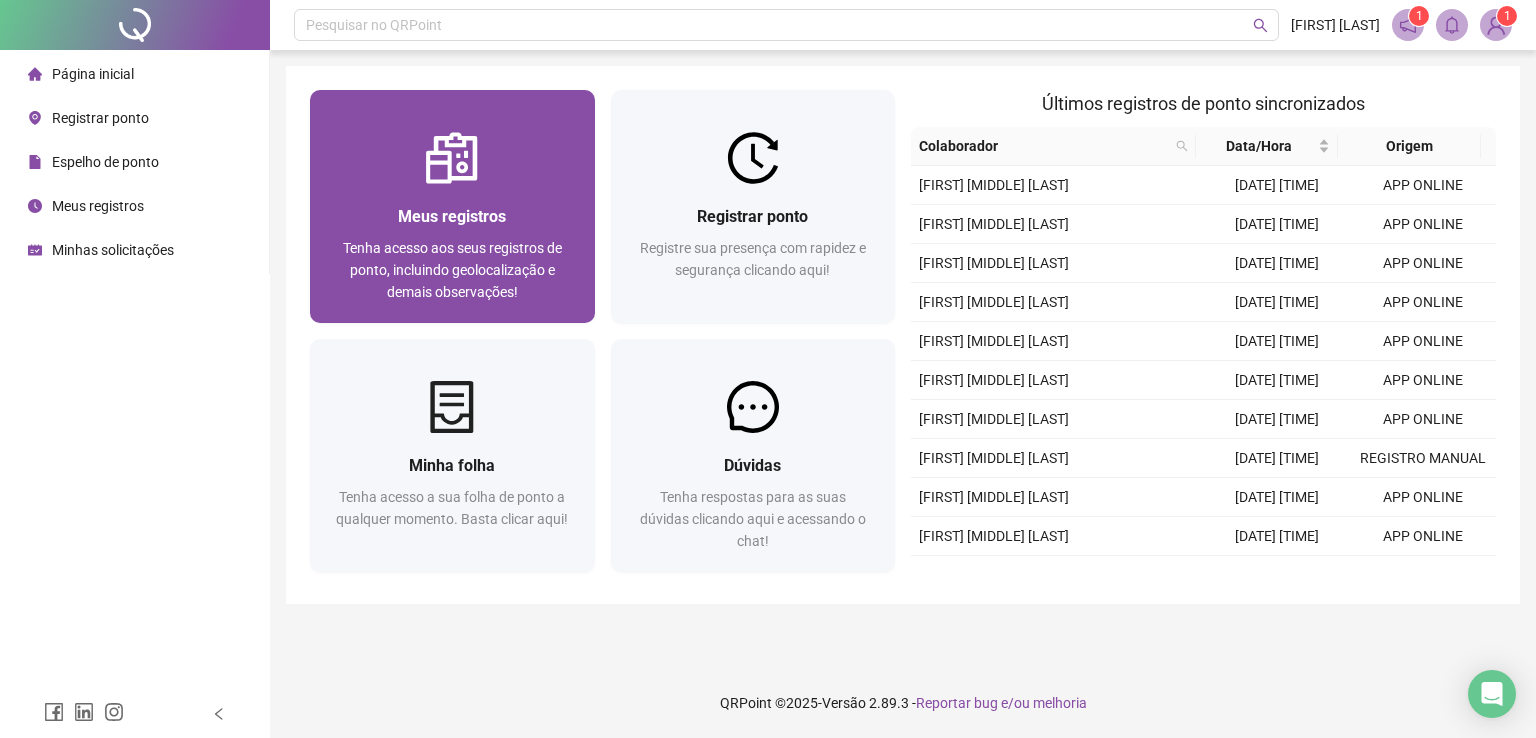 click on "Tenha acesso aos seus registros de ponto, incluindo geolocalização e demais observações!" at bounding box center (452, 270) 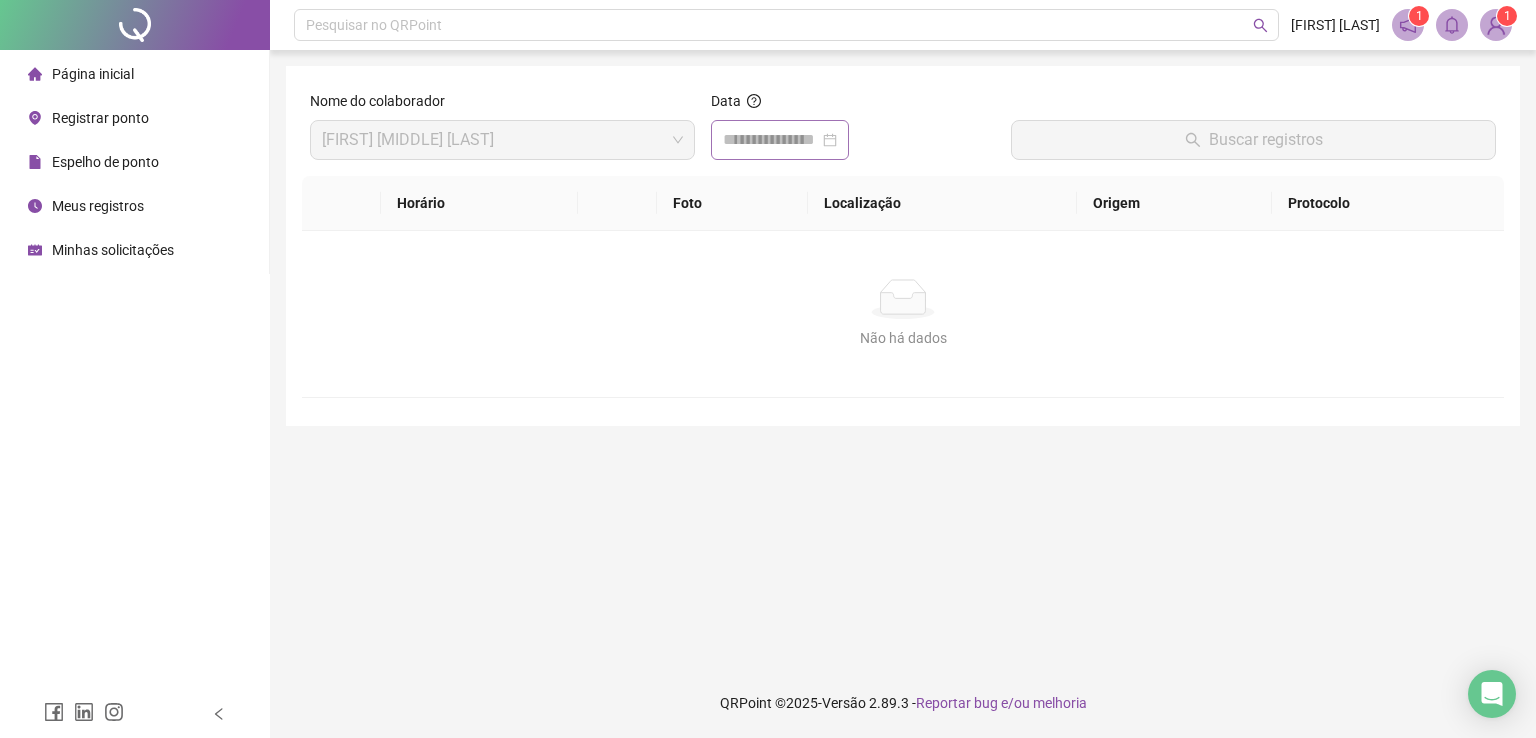 click at bounding box center [780, 140] 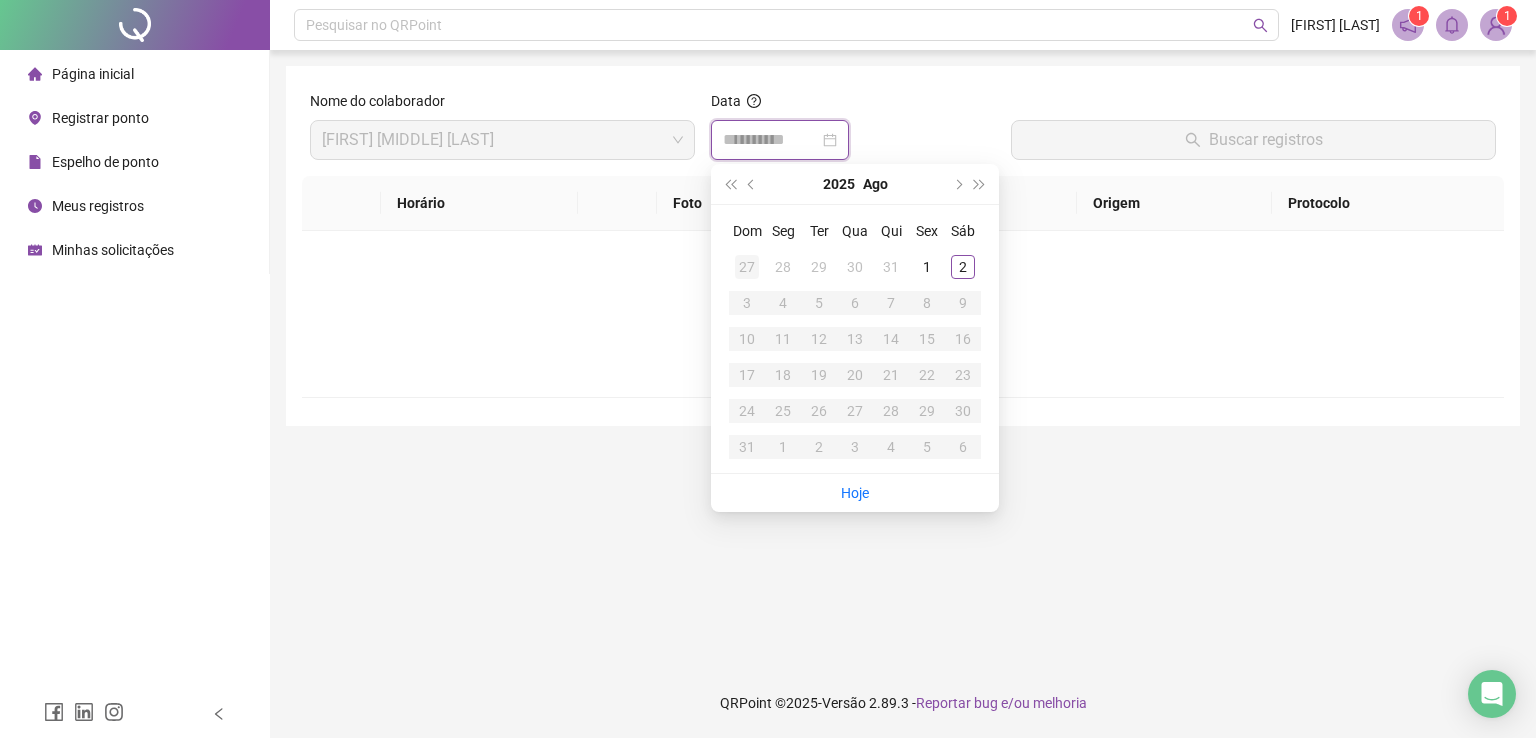type on "**********" 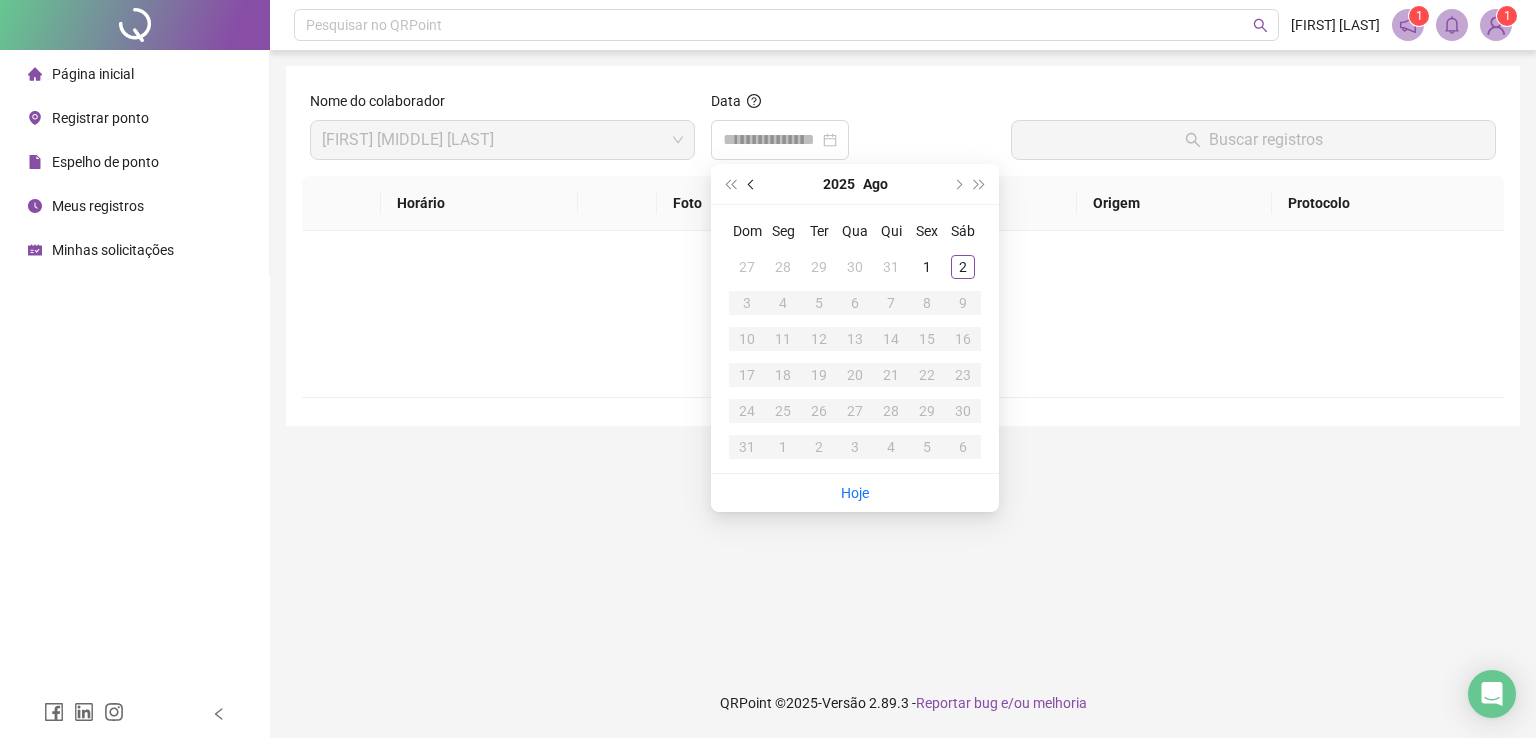 click at bounding box center [752, 184] 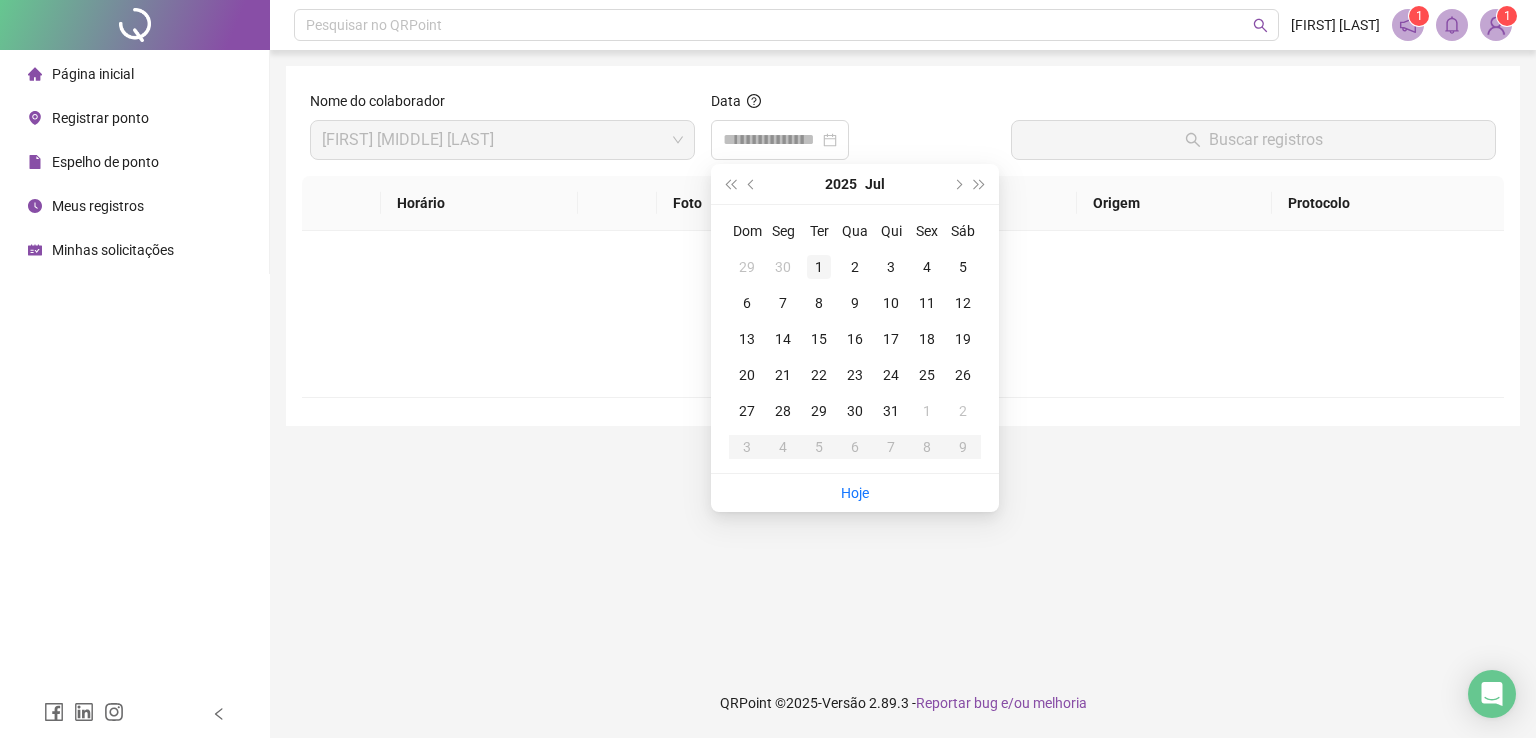 type on "**********" 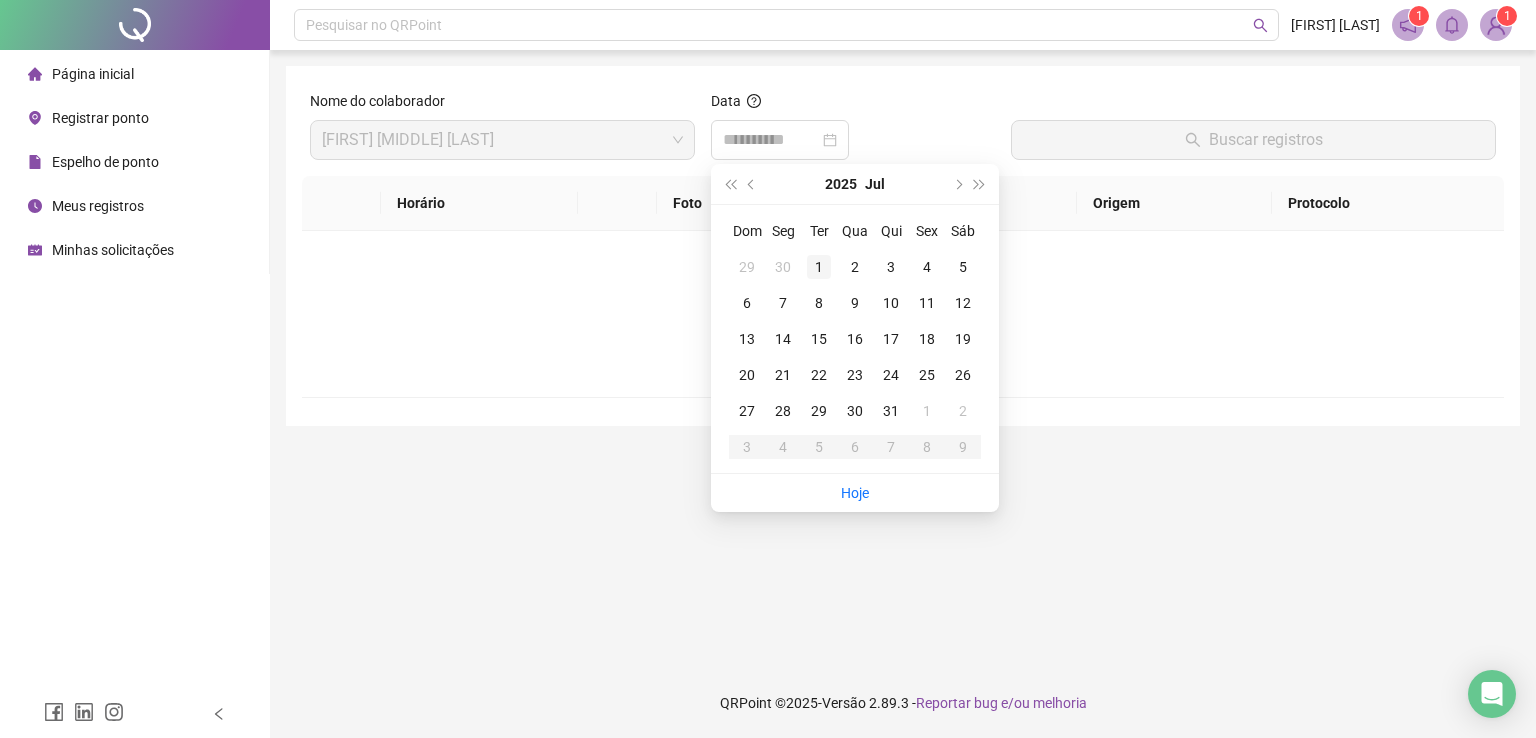 click on "1" at bounding box center [819, 267] 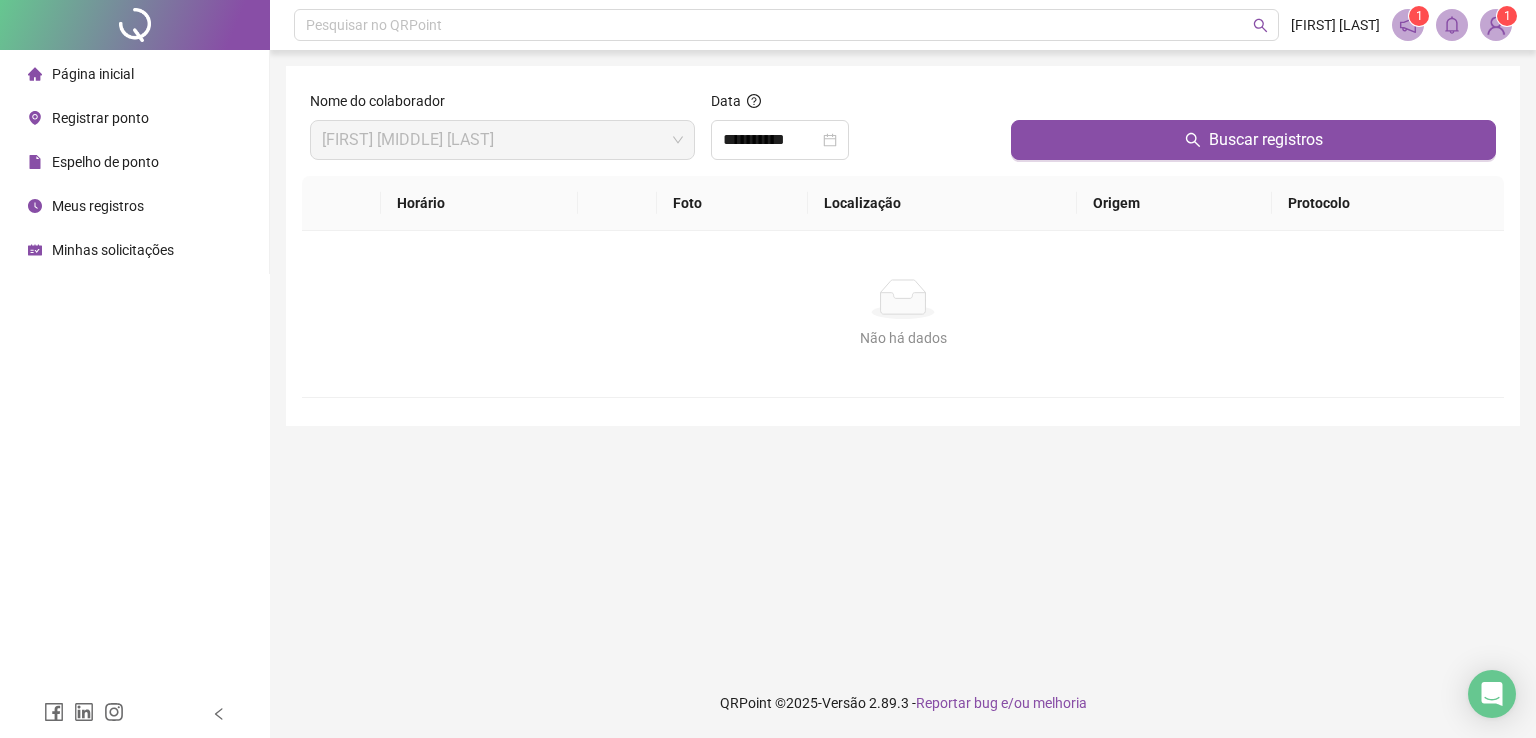 click on "Espelho de ponto" at bounding box center [105, 162] 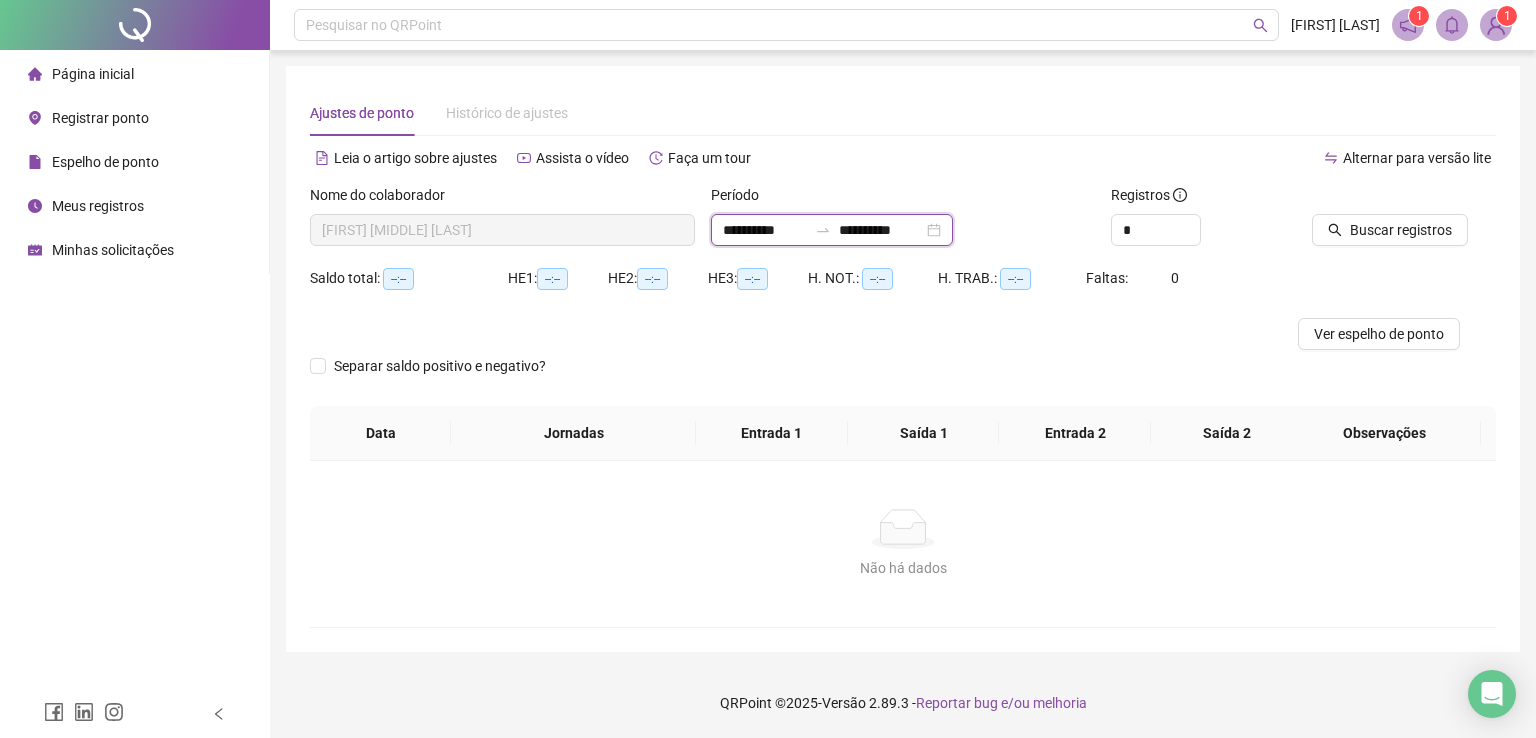 click on "**********" at bounding box center (765, 230) 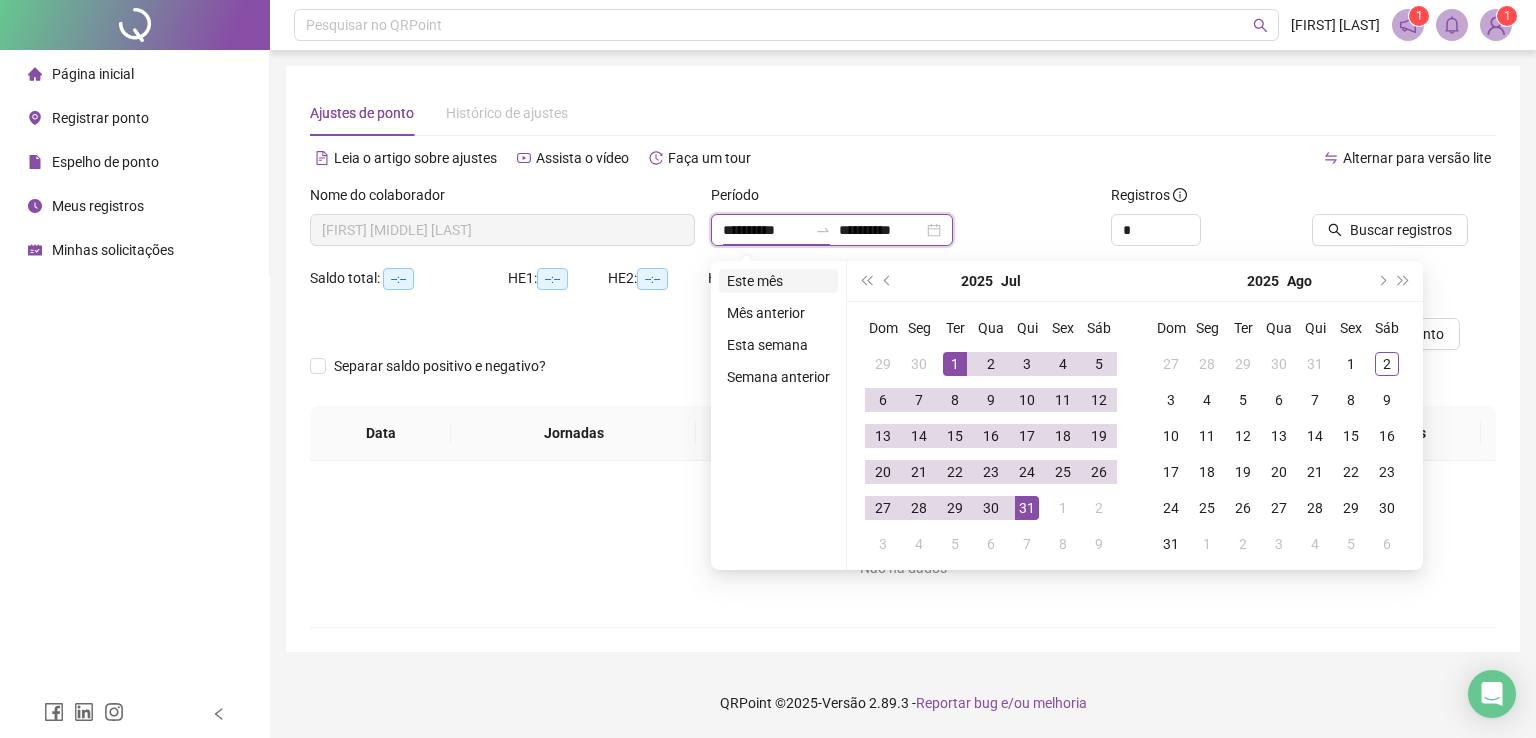 type on "**********" 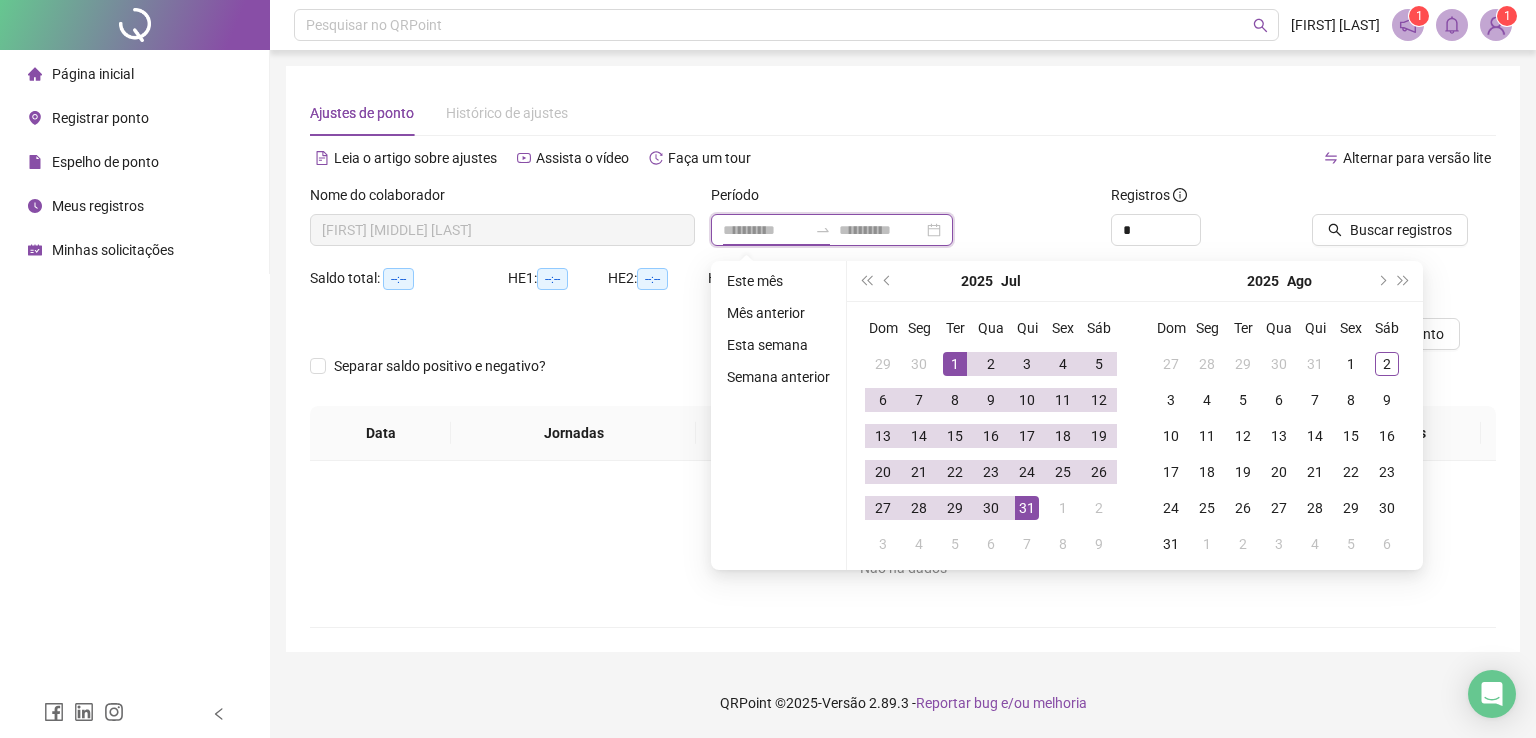 type on "**********" 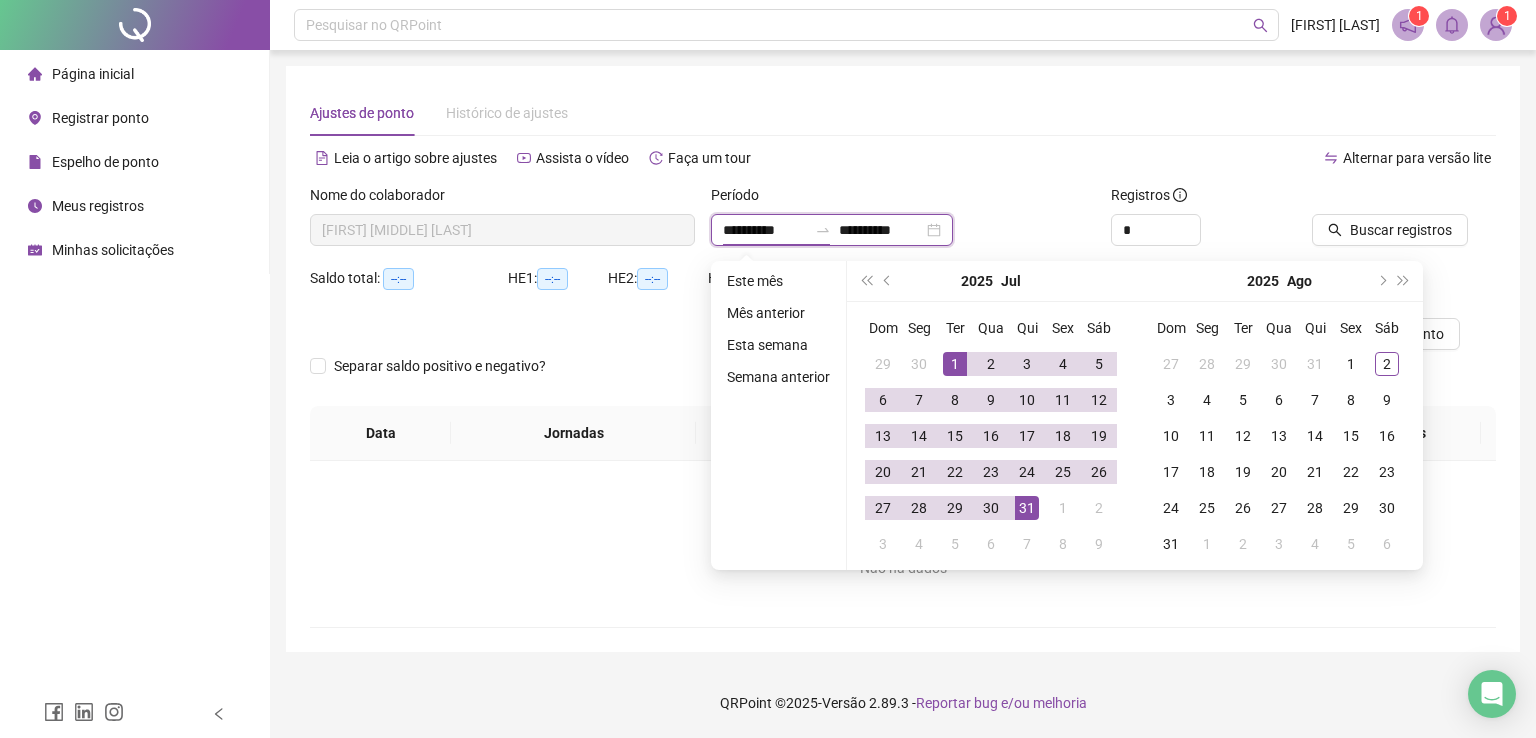 type on "**********" 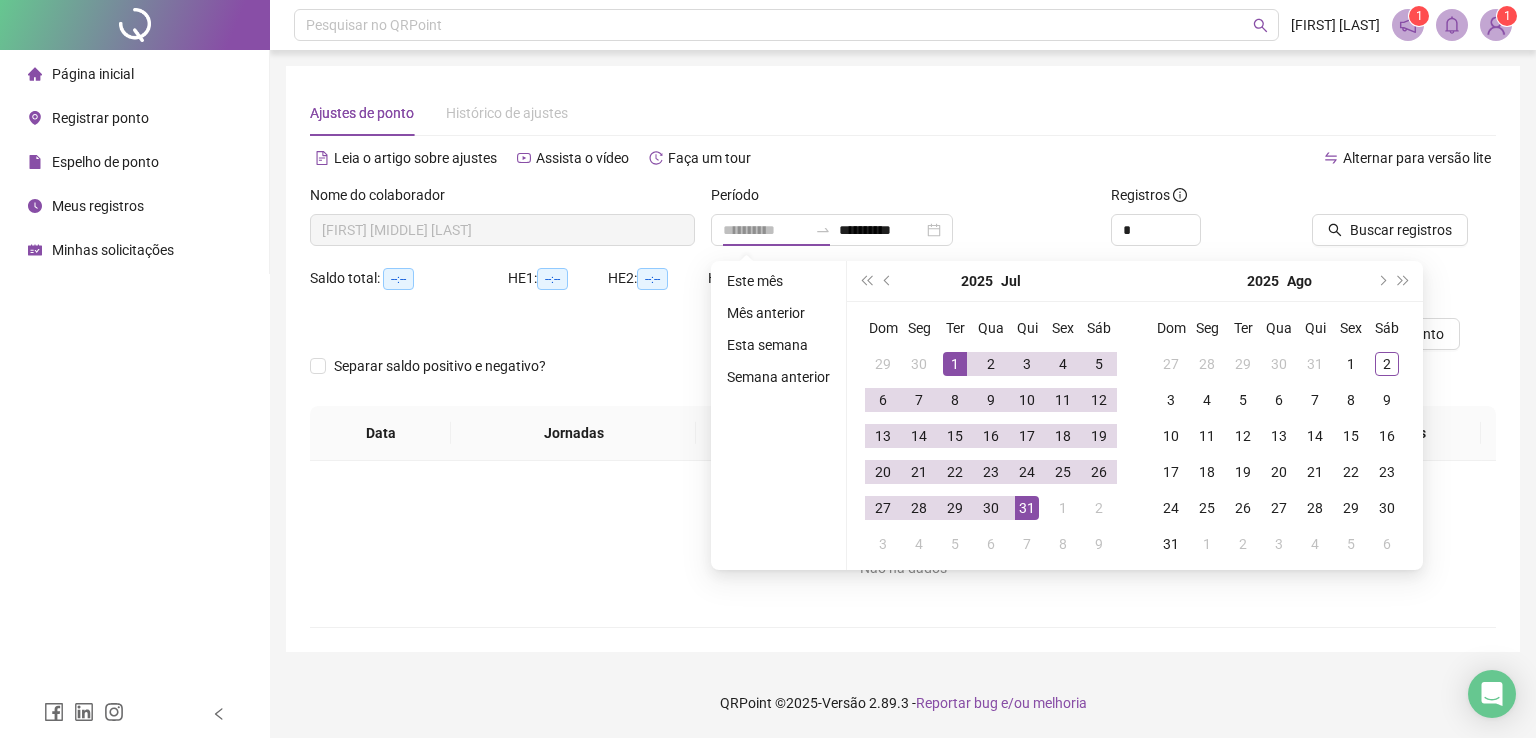 click on "1" at bounding box center [955, 364] 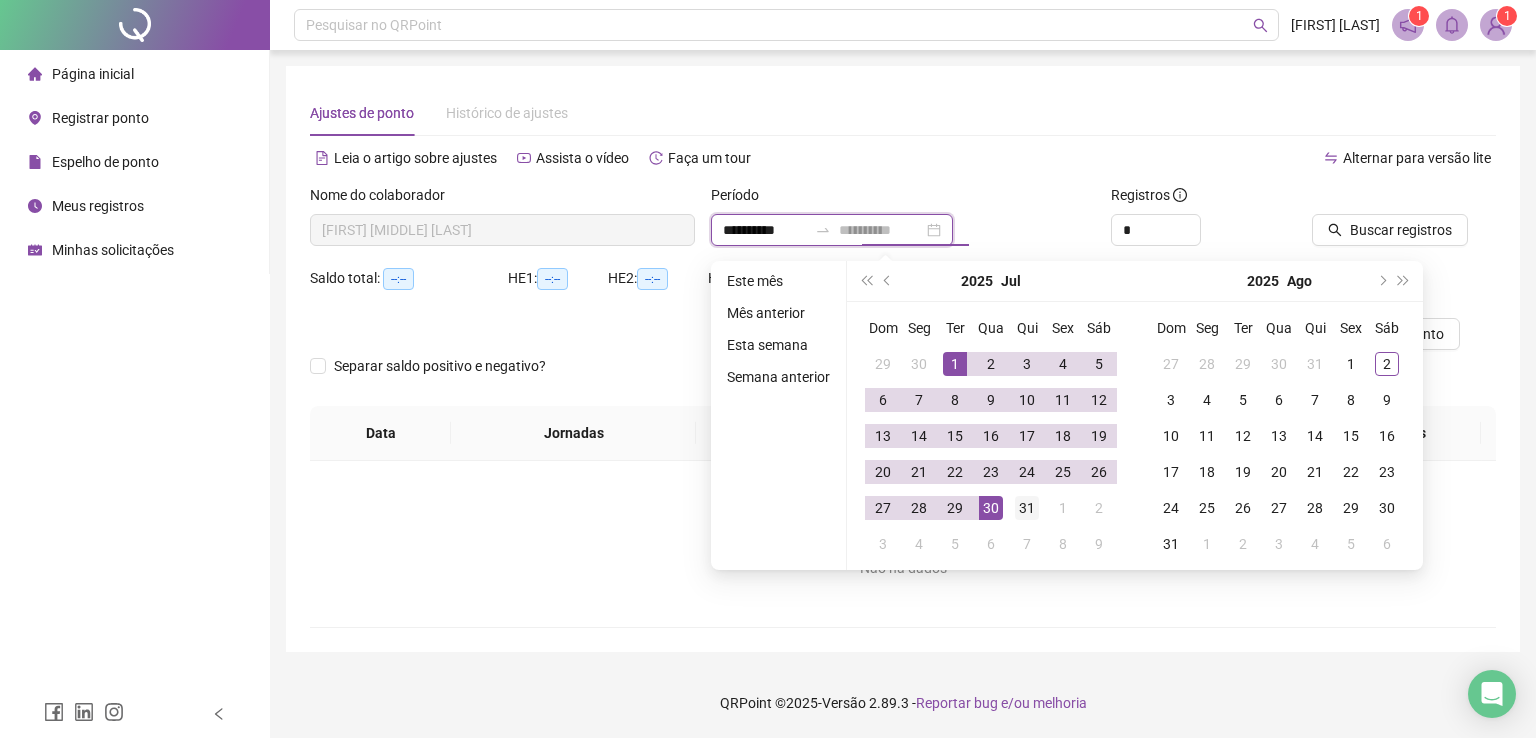 type on "**********" 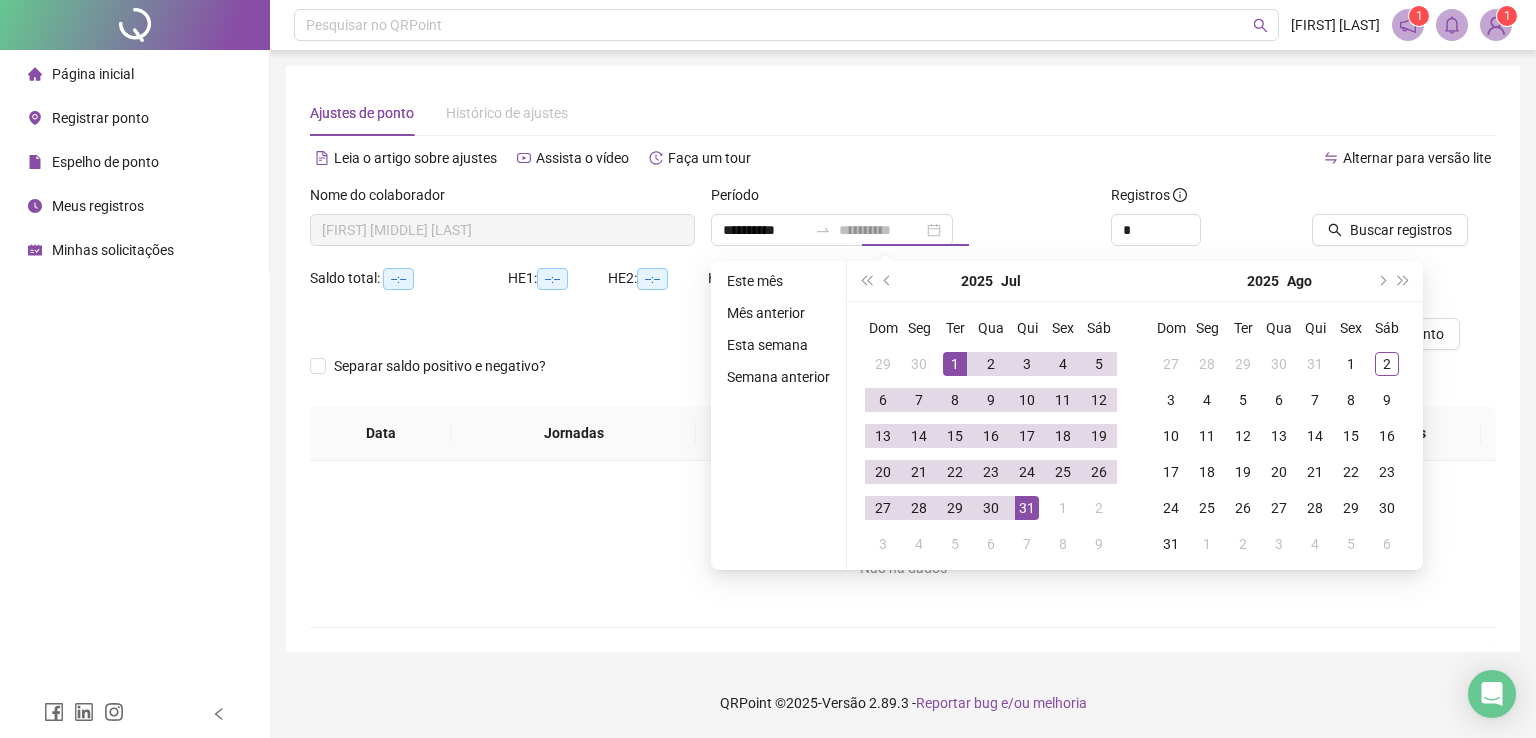 click on "31" at bounding box center [1027, 508] 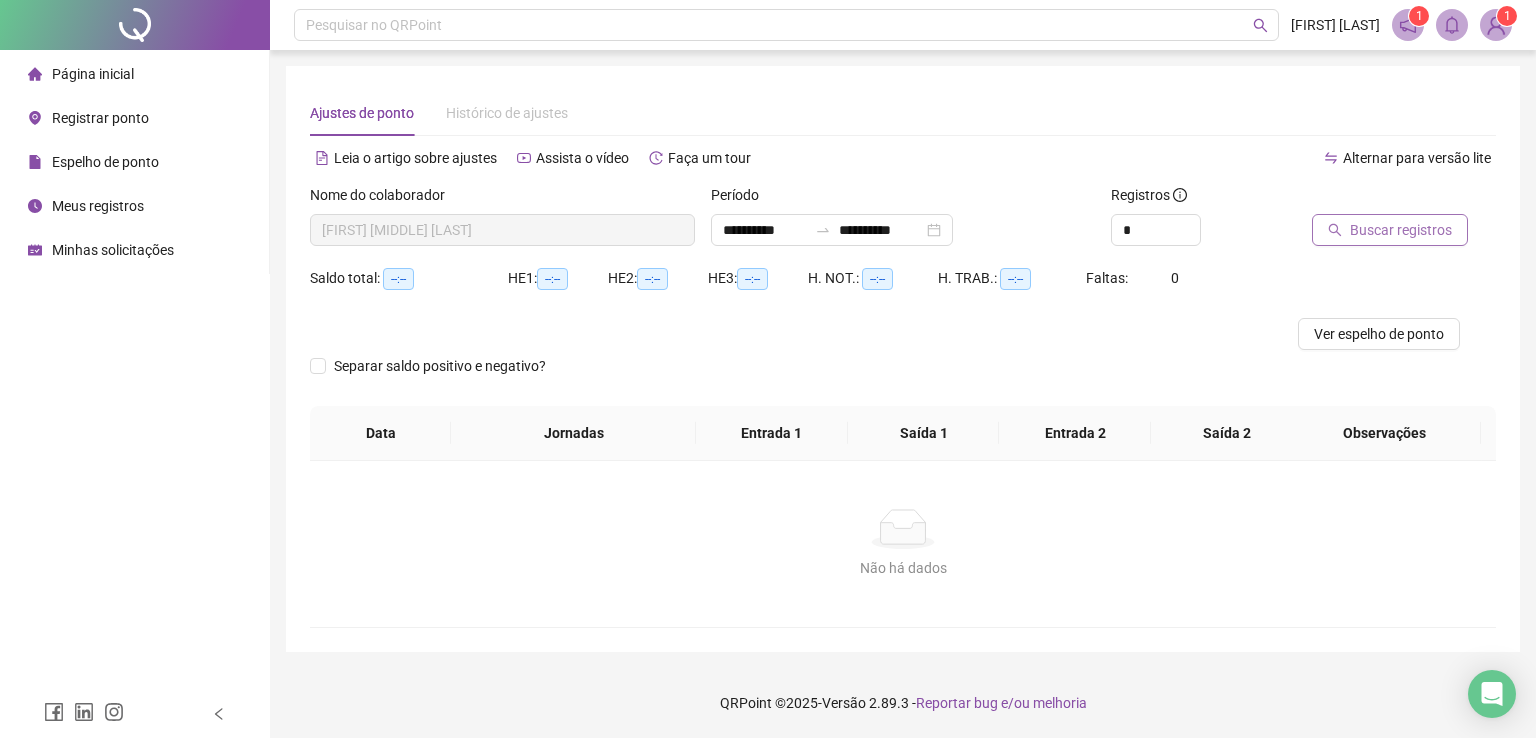 click on "Buscar registros" at bounding box center (1390, 230) 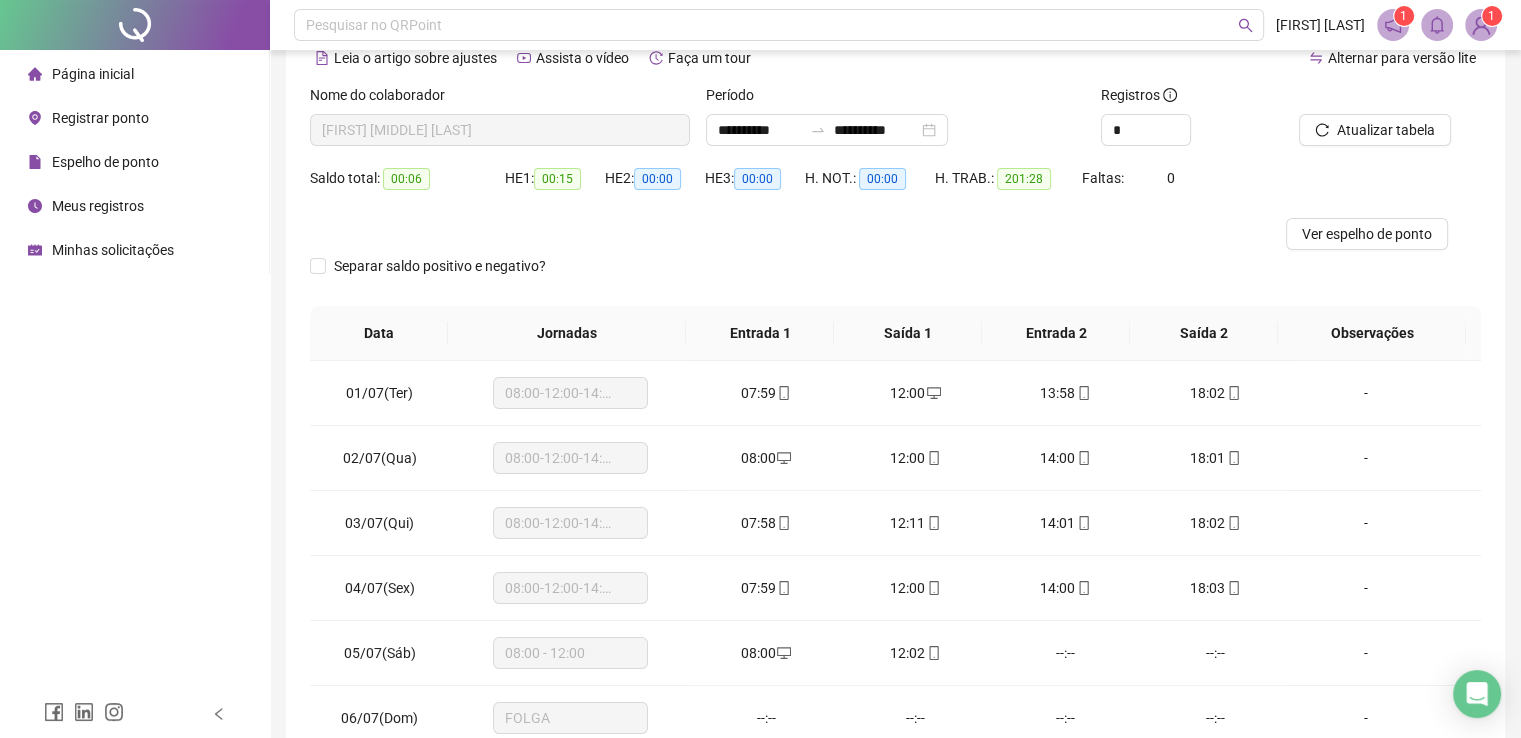 scroll, scrollTop: 200, scrollLeft: 0, axis: vertical 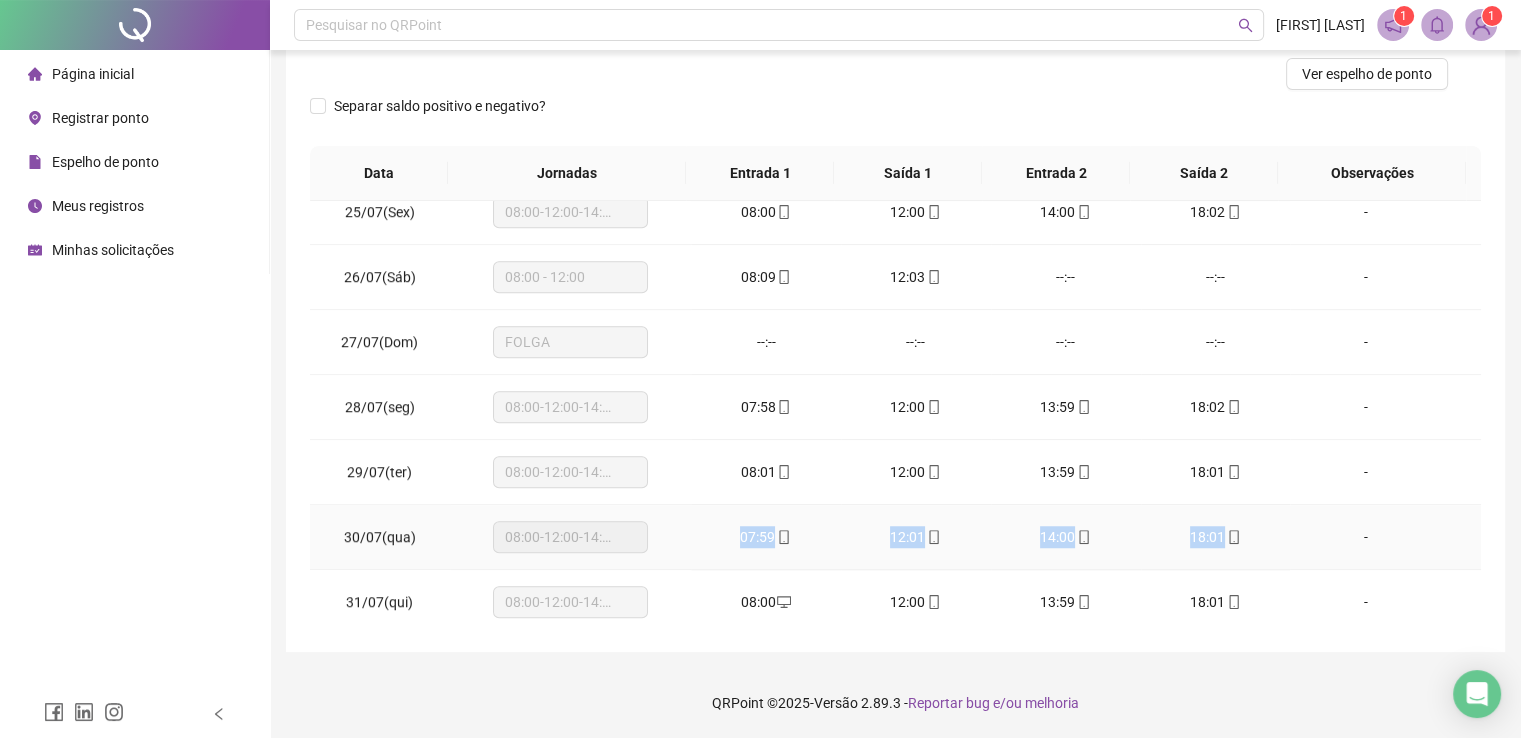 drag, startPoint x: 732, startPoint y: 532, endPoint x: 1234, endPoint y: 545, distance: 502.1683 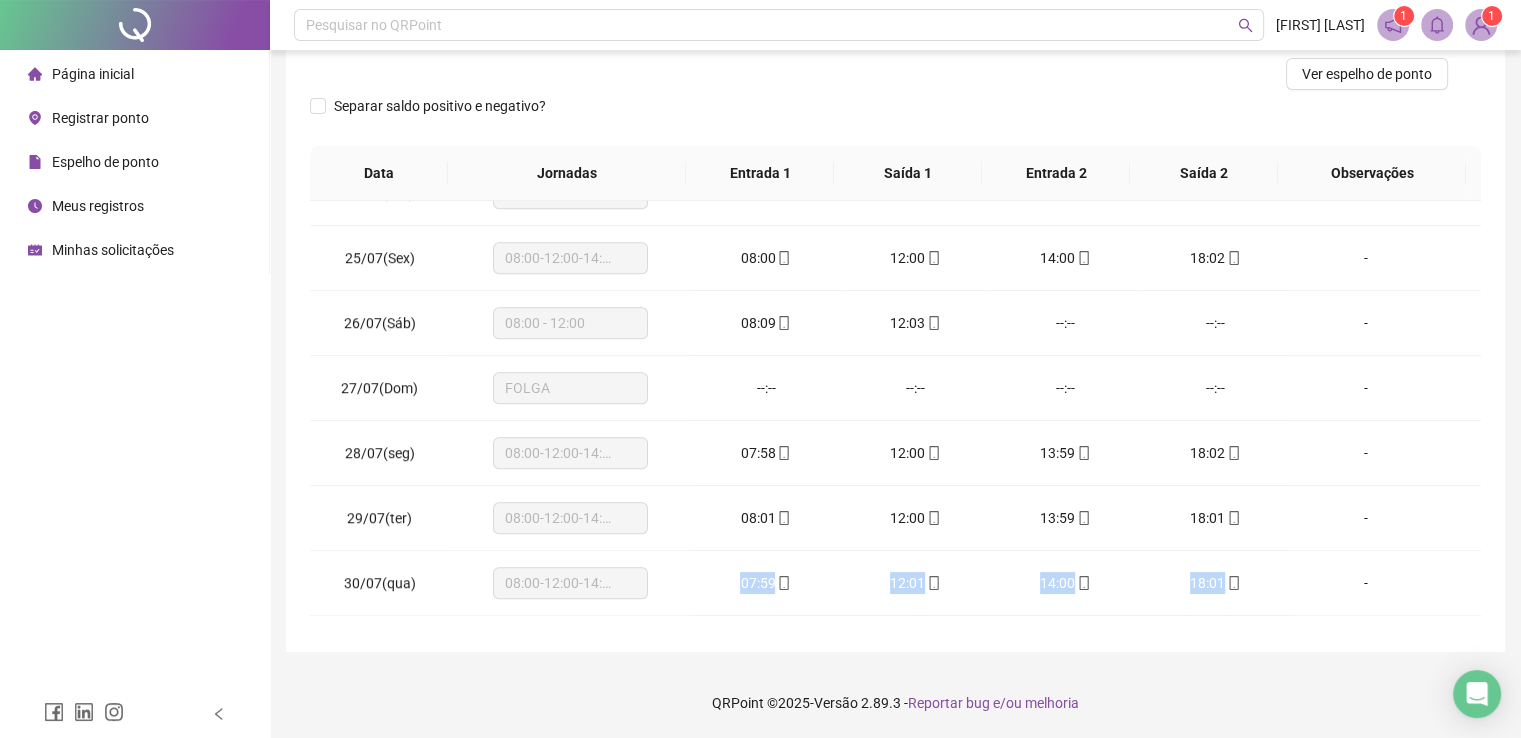 scroll, scrollTop: 1581, scrollLeft: 0, axis: vertical 